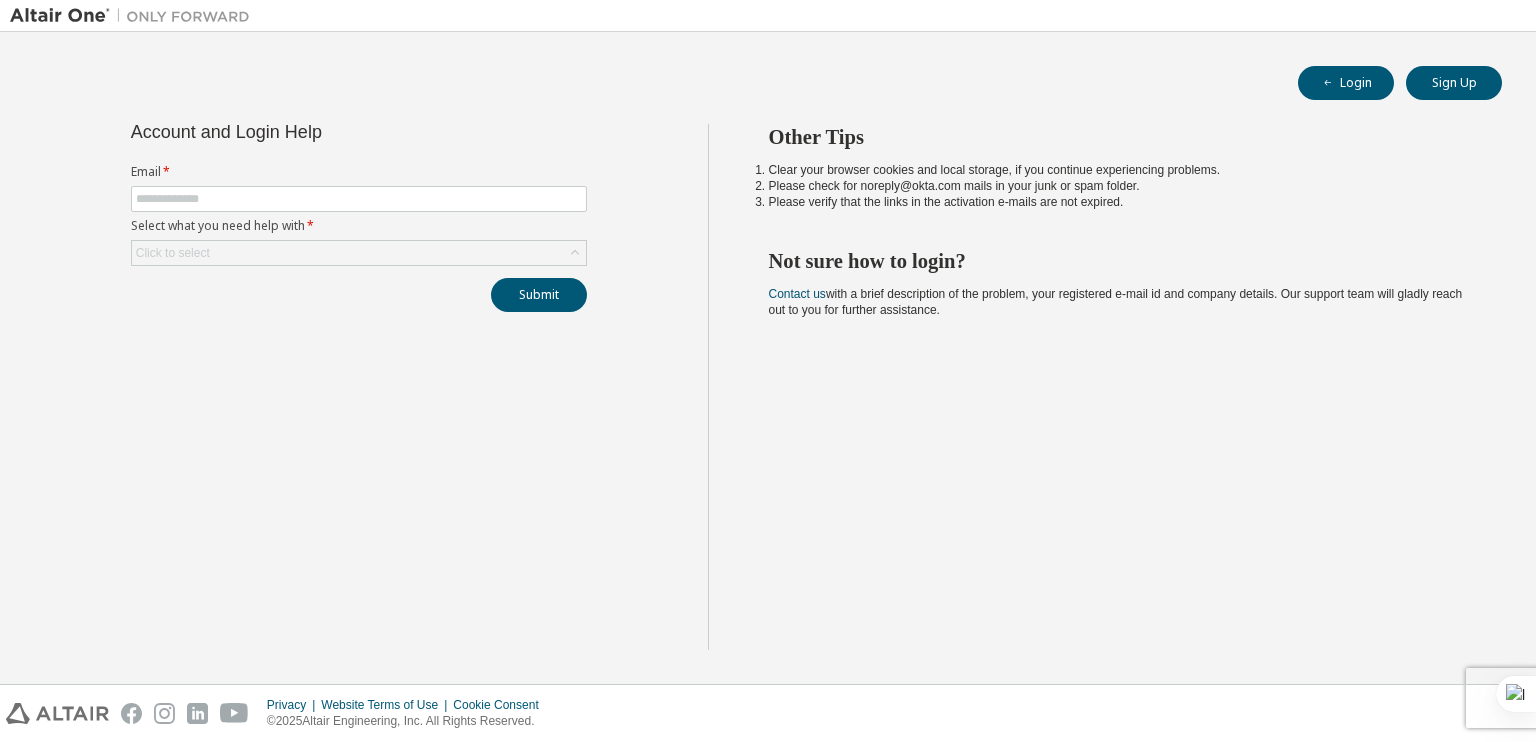scroll, scrollTop: 0, scrollLeft: 0, axis: both 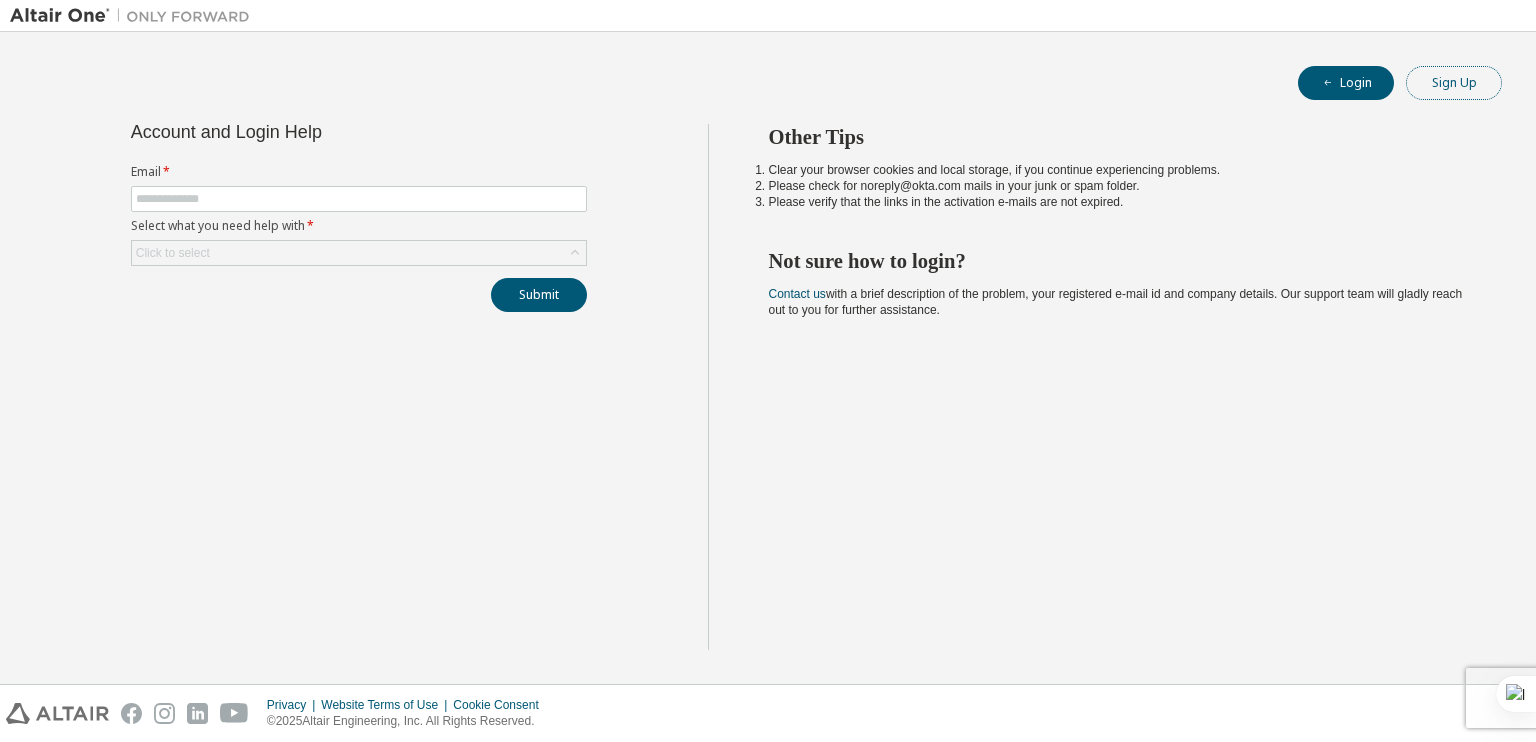click on "Sign Up" at bounding box center (1454, 83) 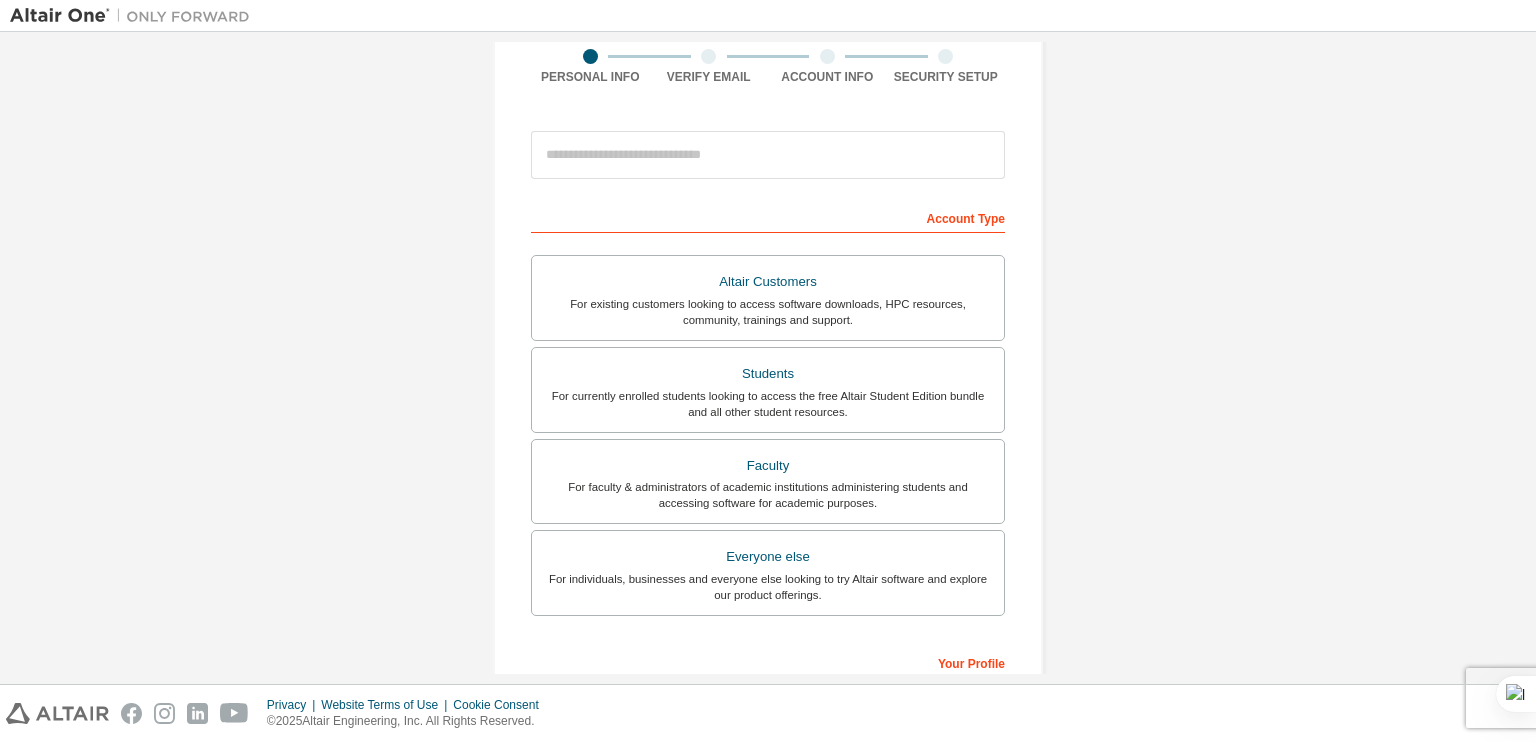 scroll, scrollTop: 164, scrollLeft: 0, axis: vertical 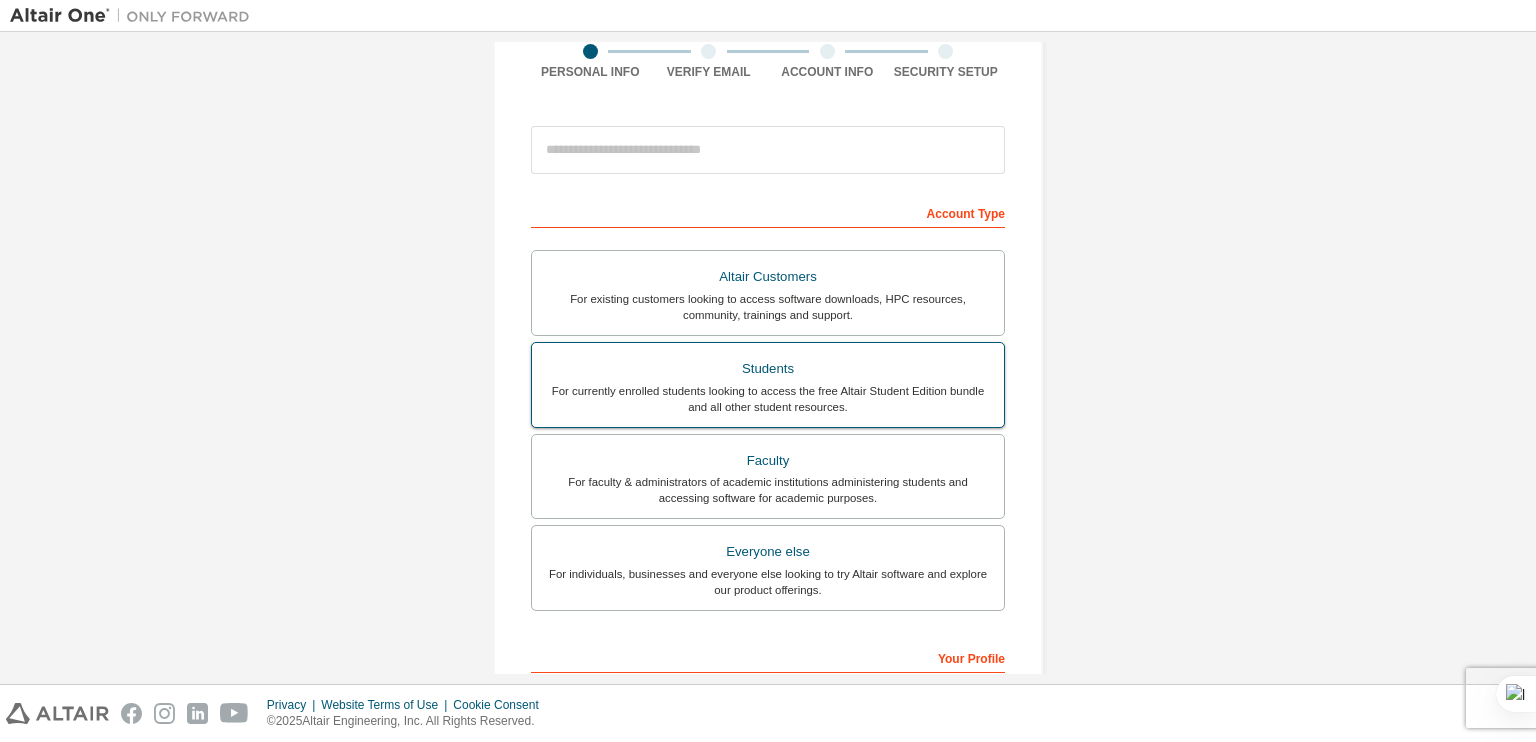 click on "Students" at bounding box center [768, 369] 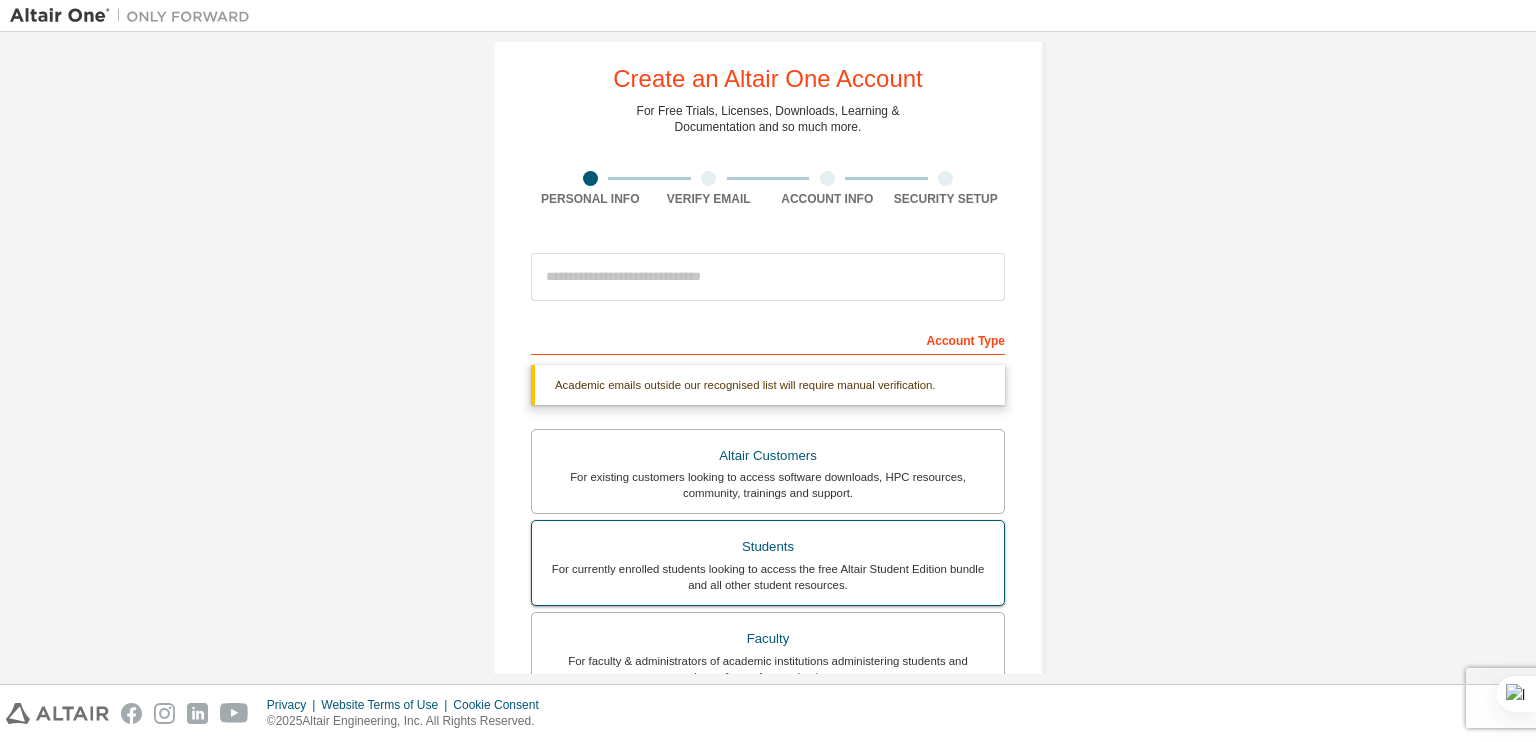 scroll, scrollTop: 36, scrollLeft: 0, axis: vertical 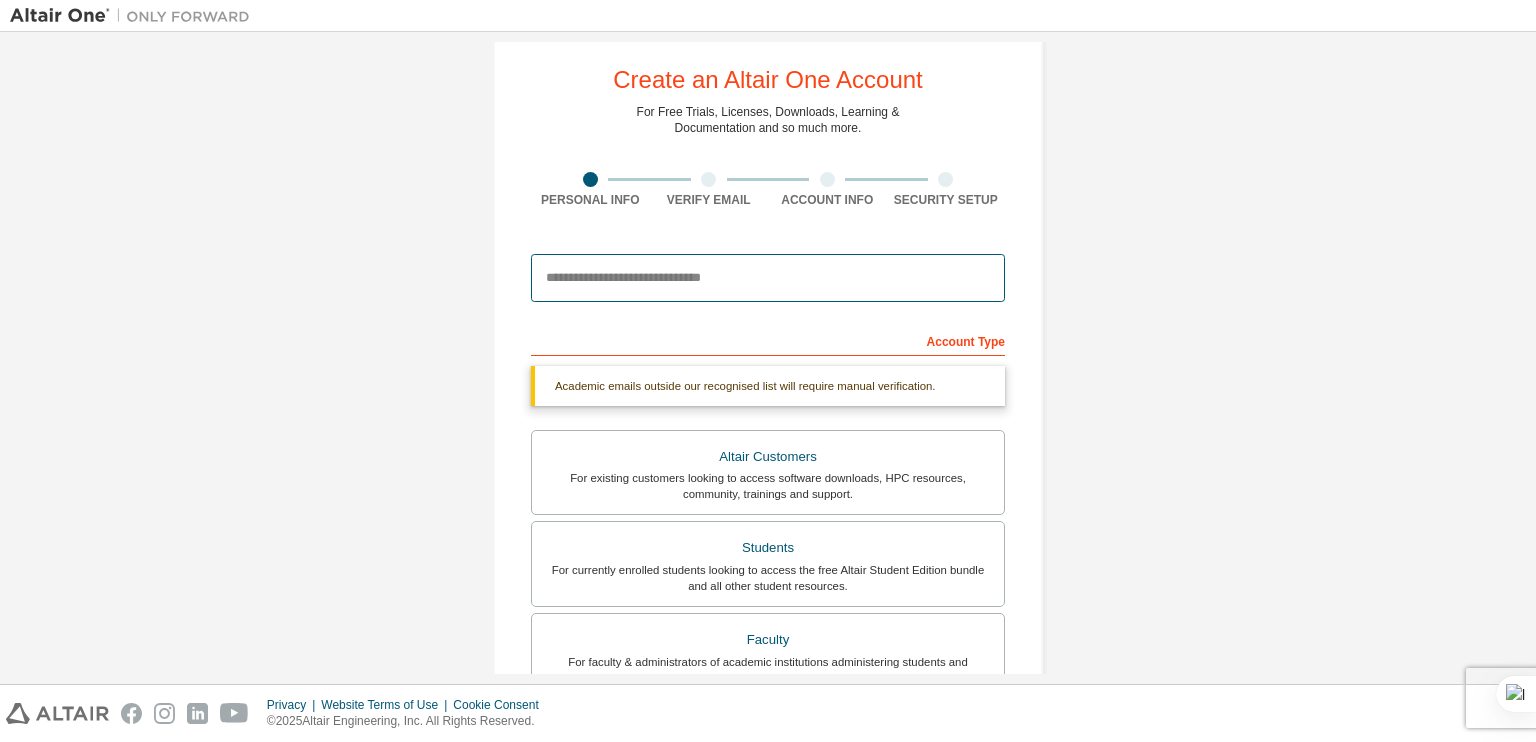 click at bounding box center [768, 278] 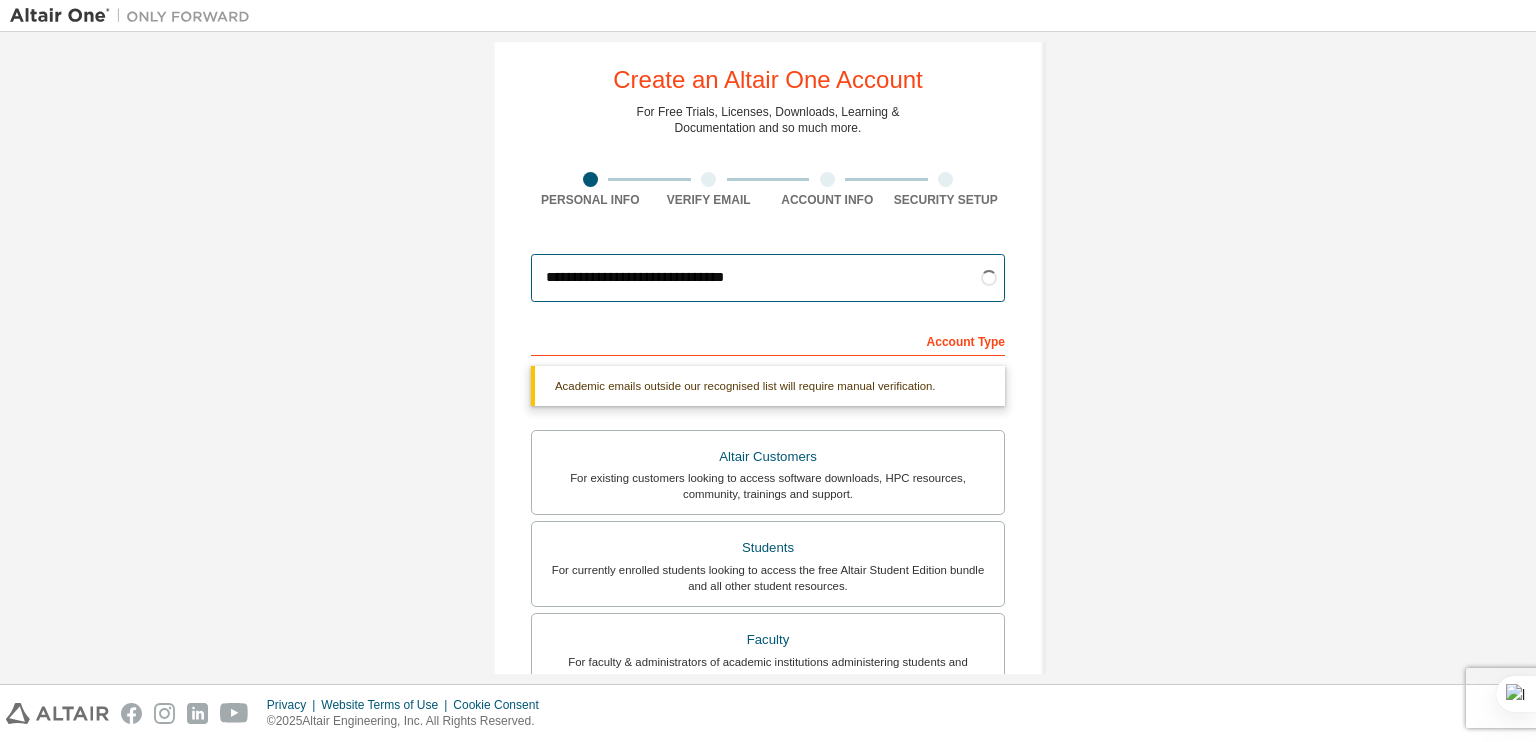 click on "**********" at bounding box center [768, 278] 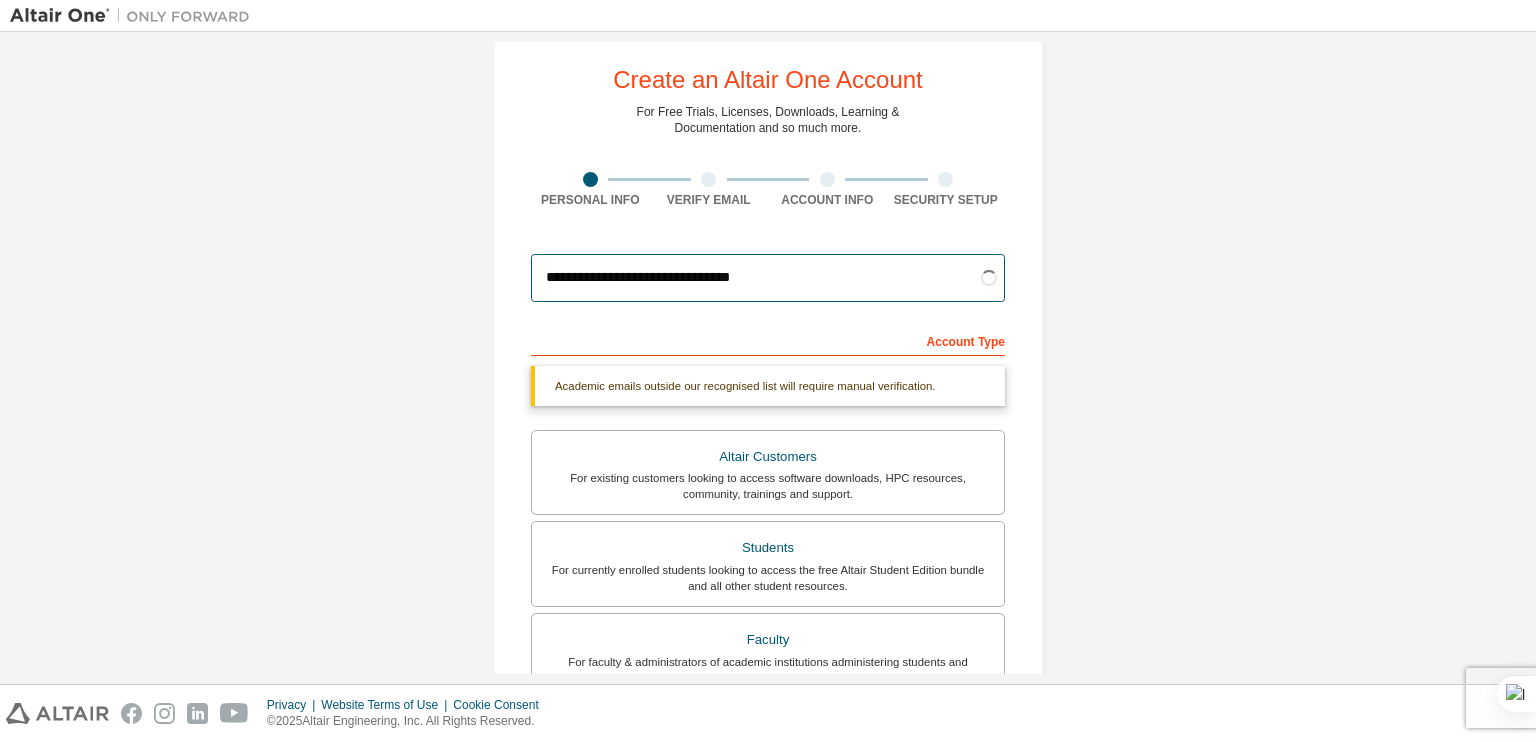 type on "**********" 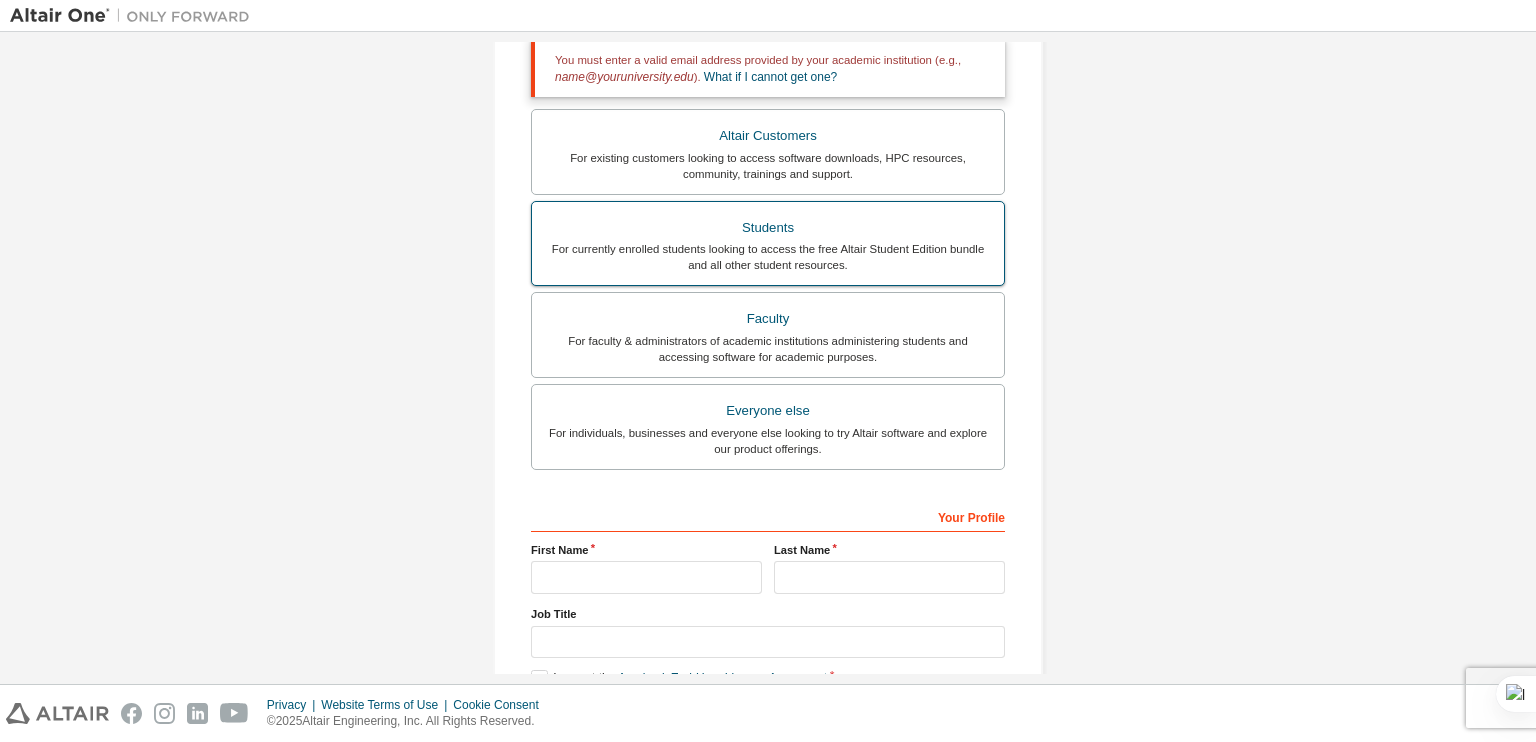 scroll, scrollTop: 381, scrollLeft: 0, axis: vertical 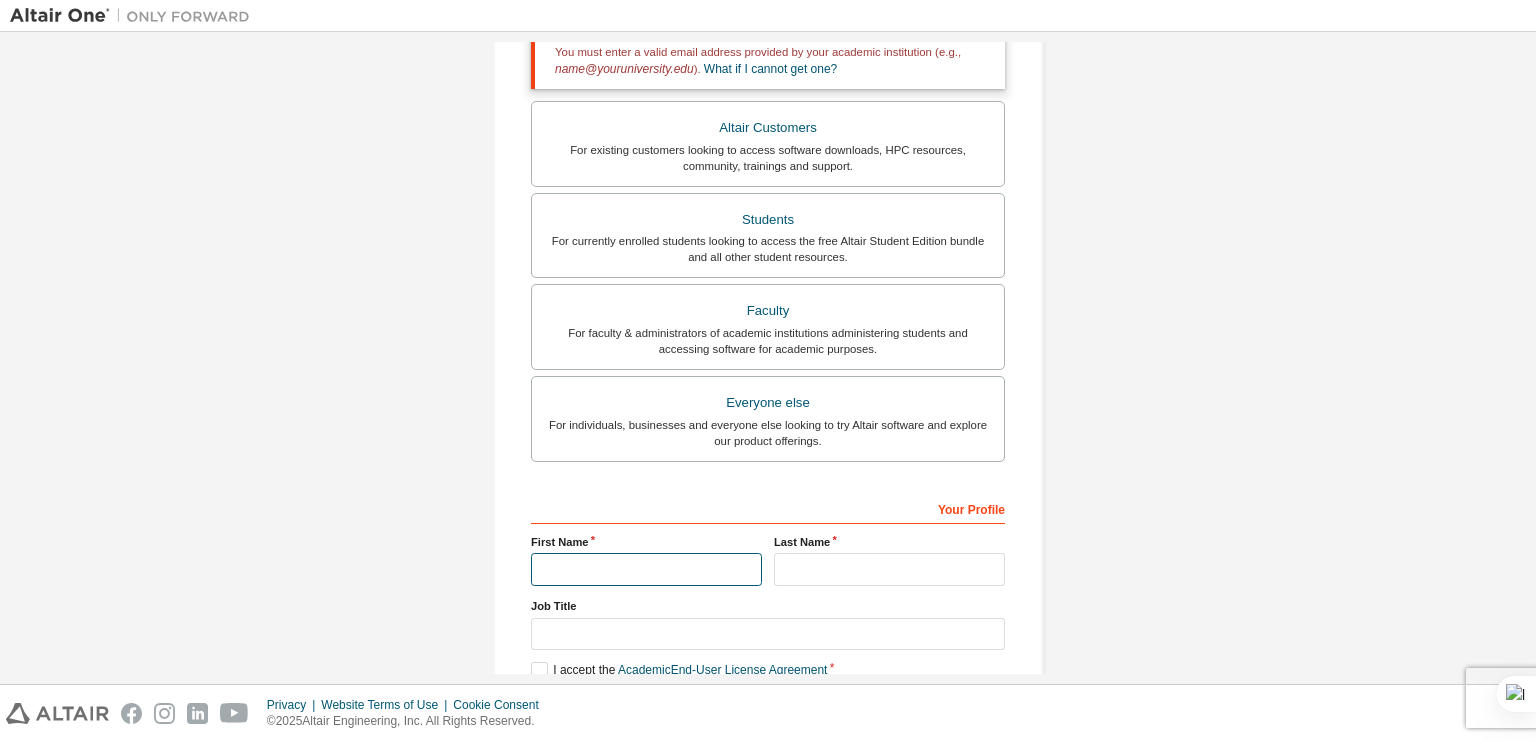 click at bounding box center [646, 569] 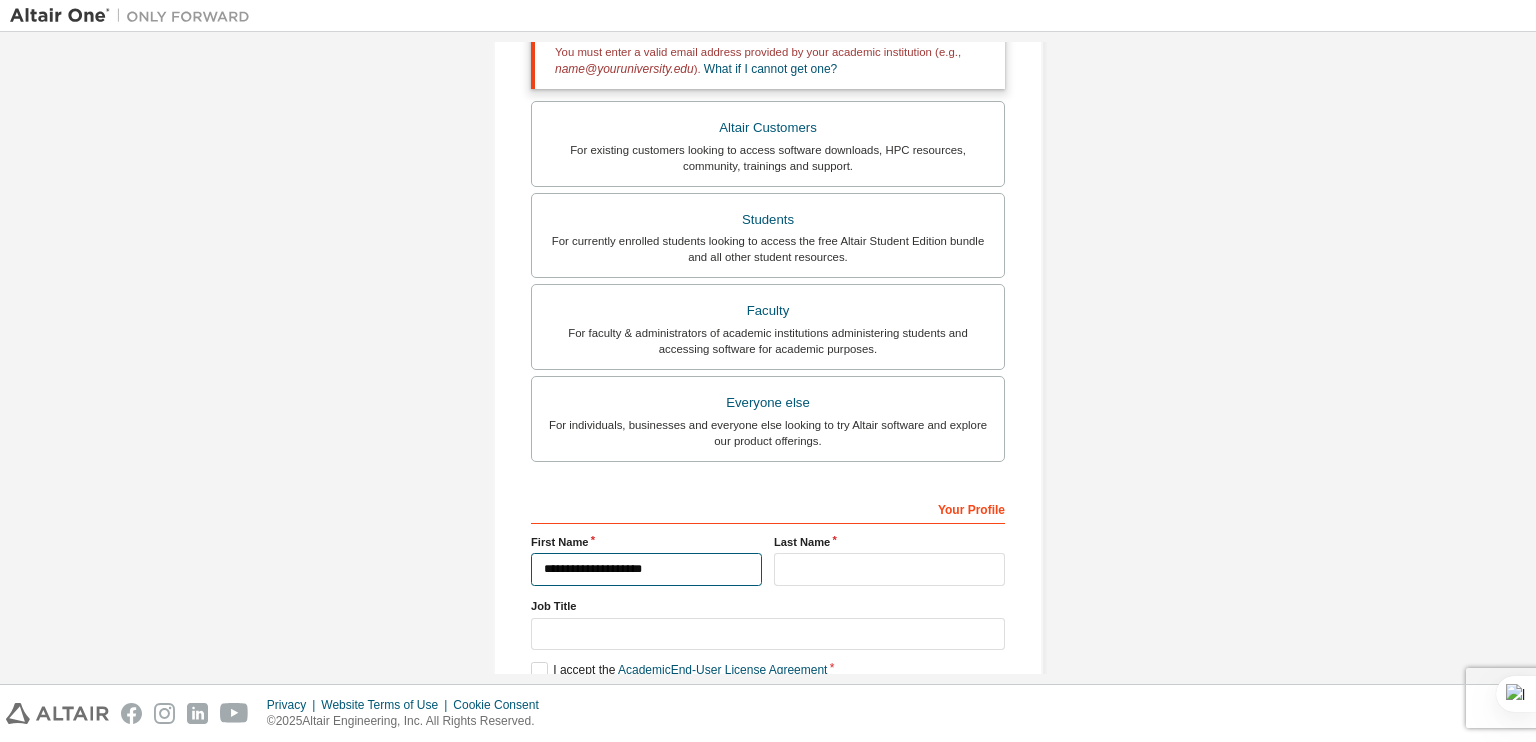 type on "**********" 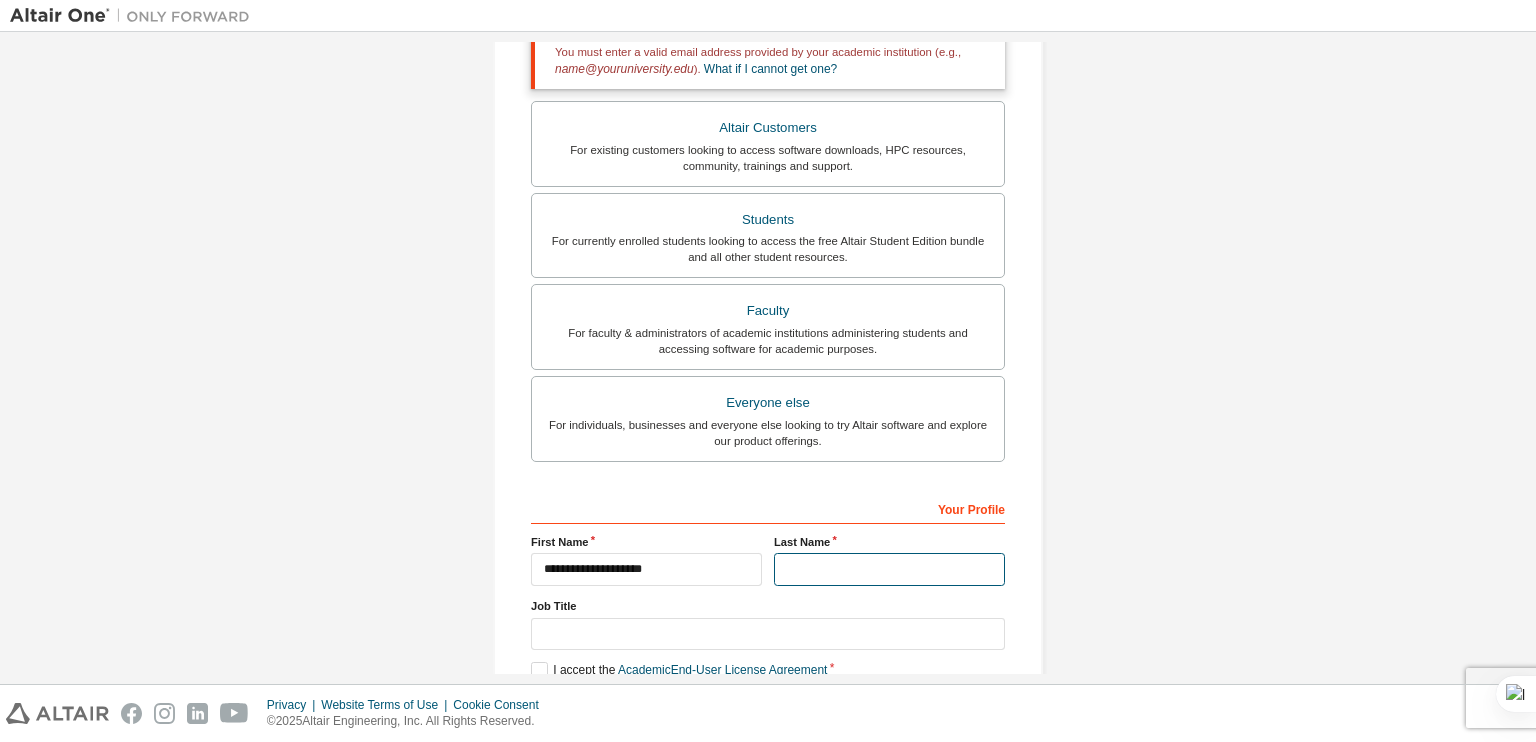 click at bounding box center [889, 569] 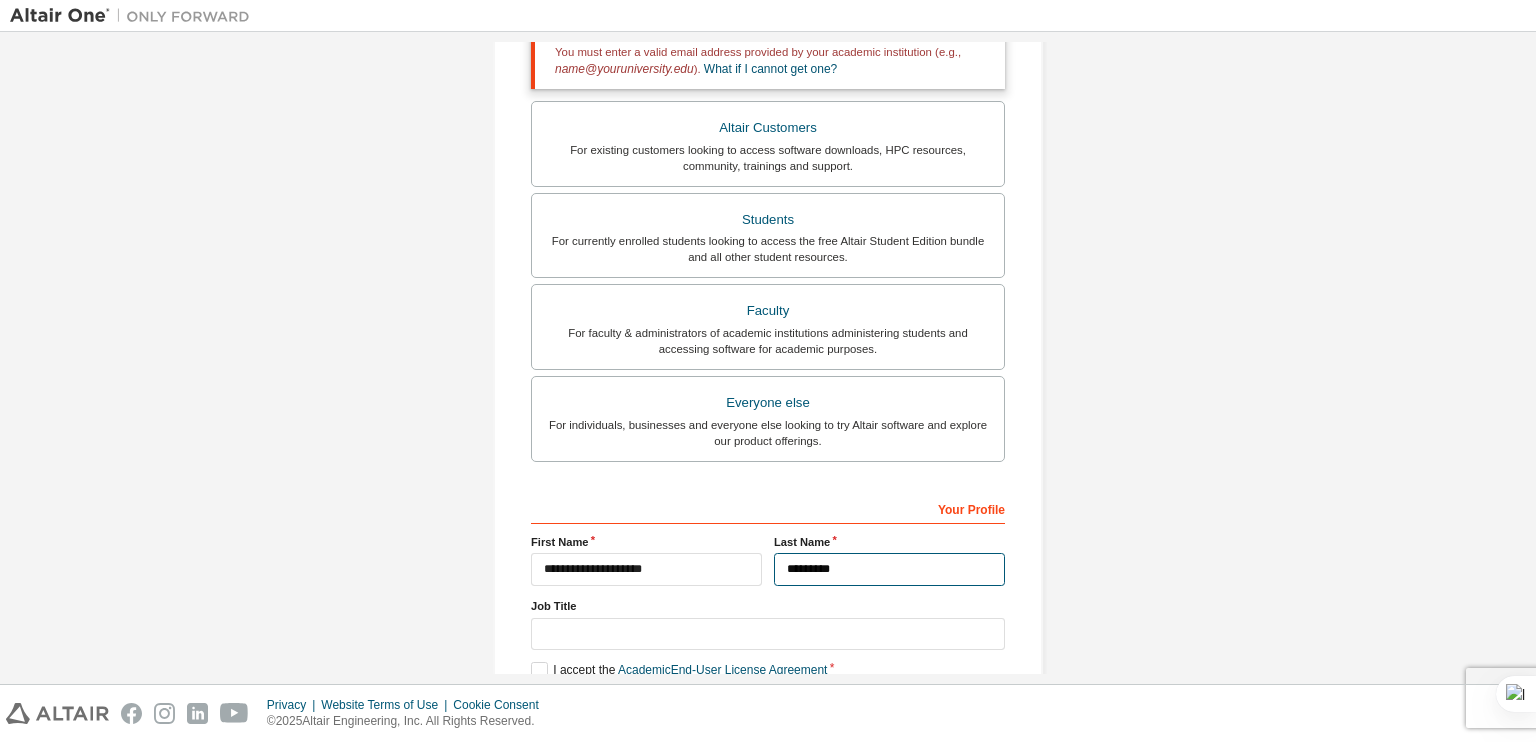 scroll, scrollTop: 450, scrollLeft: 0, axis: vertical 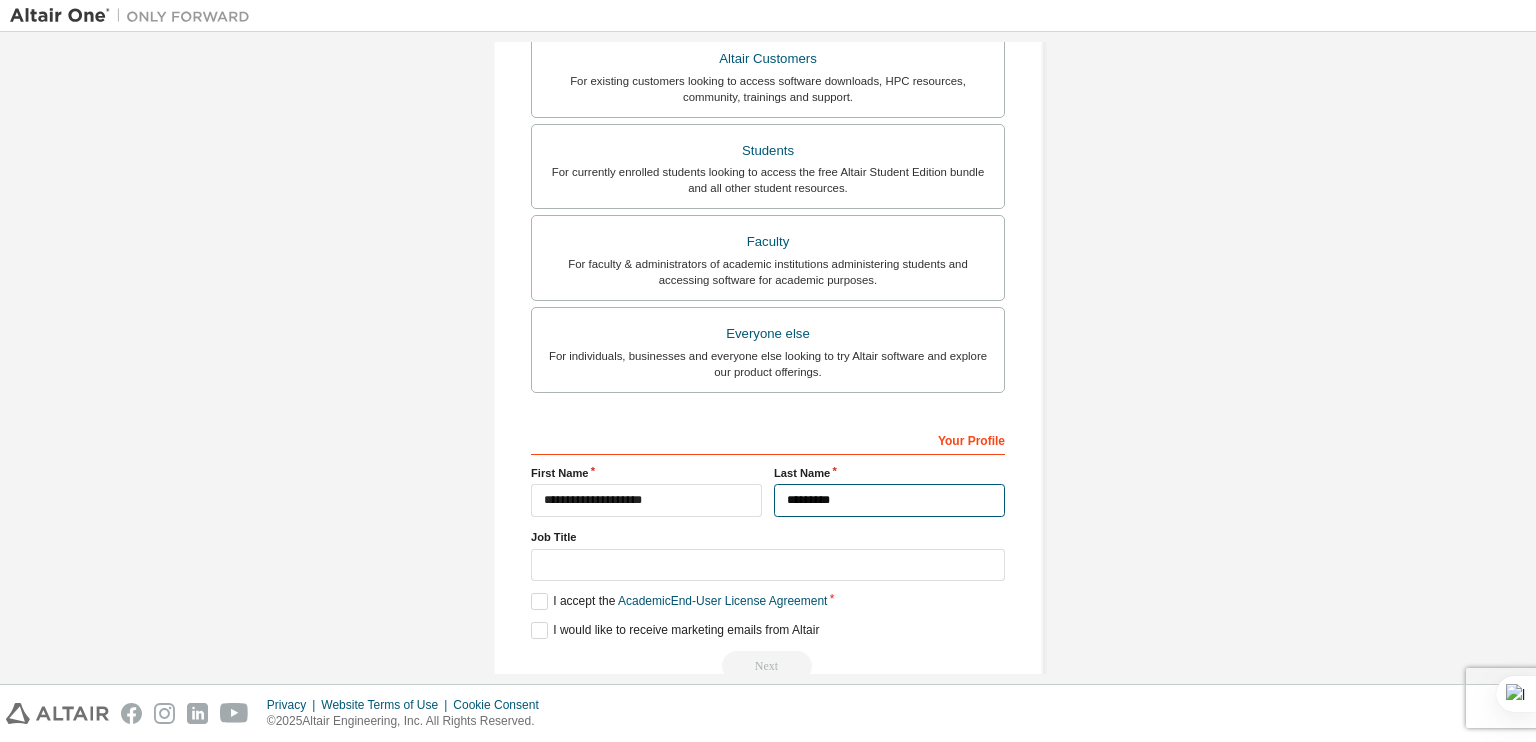 type on "*********" 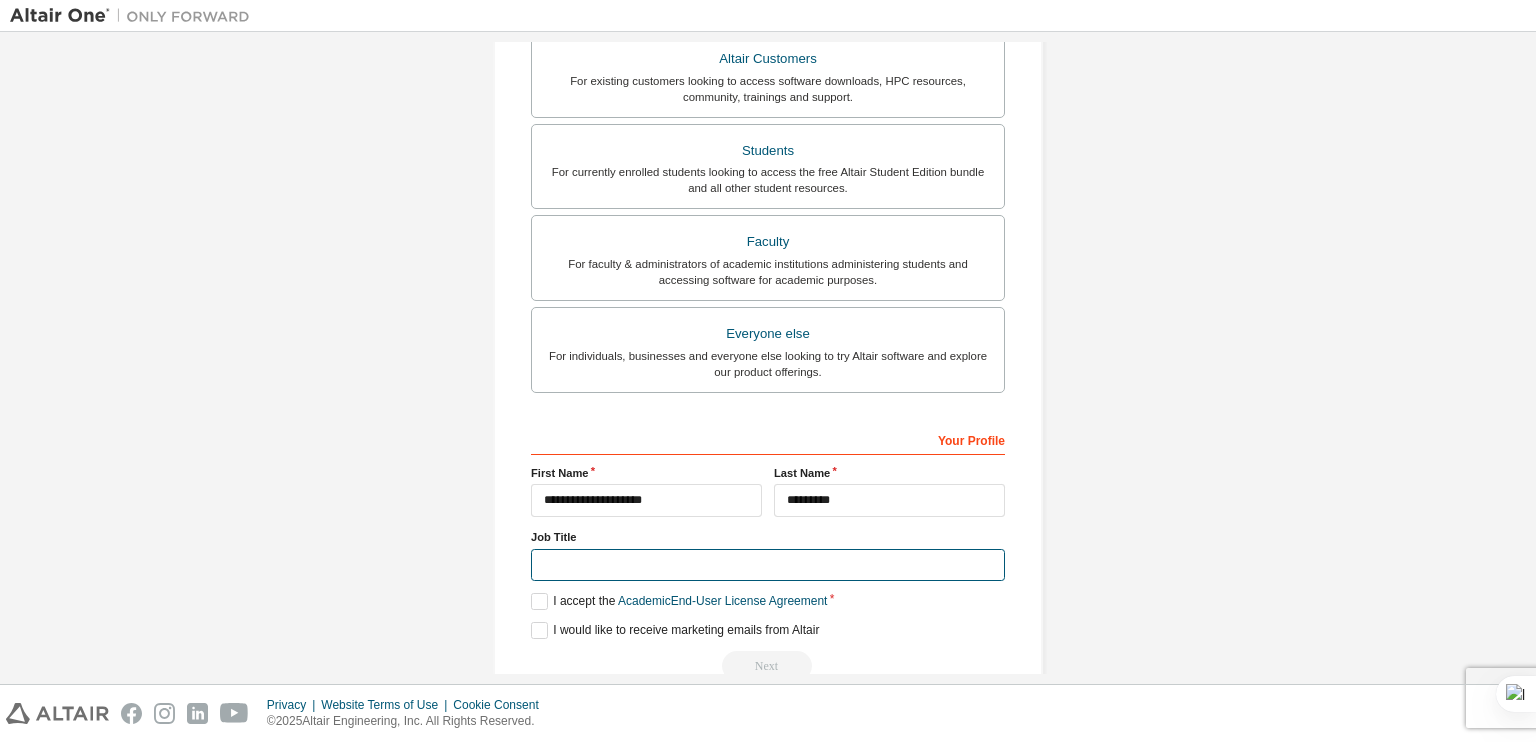 click at bounding box center [768, 565] 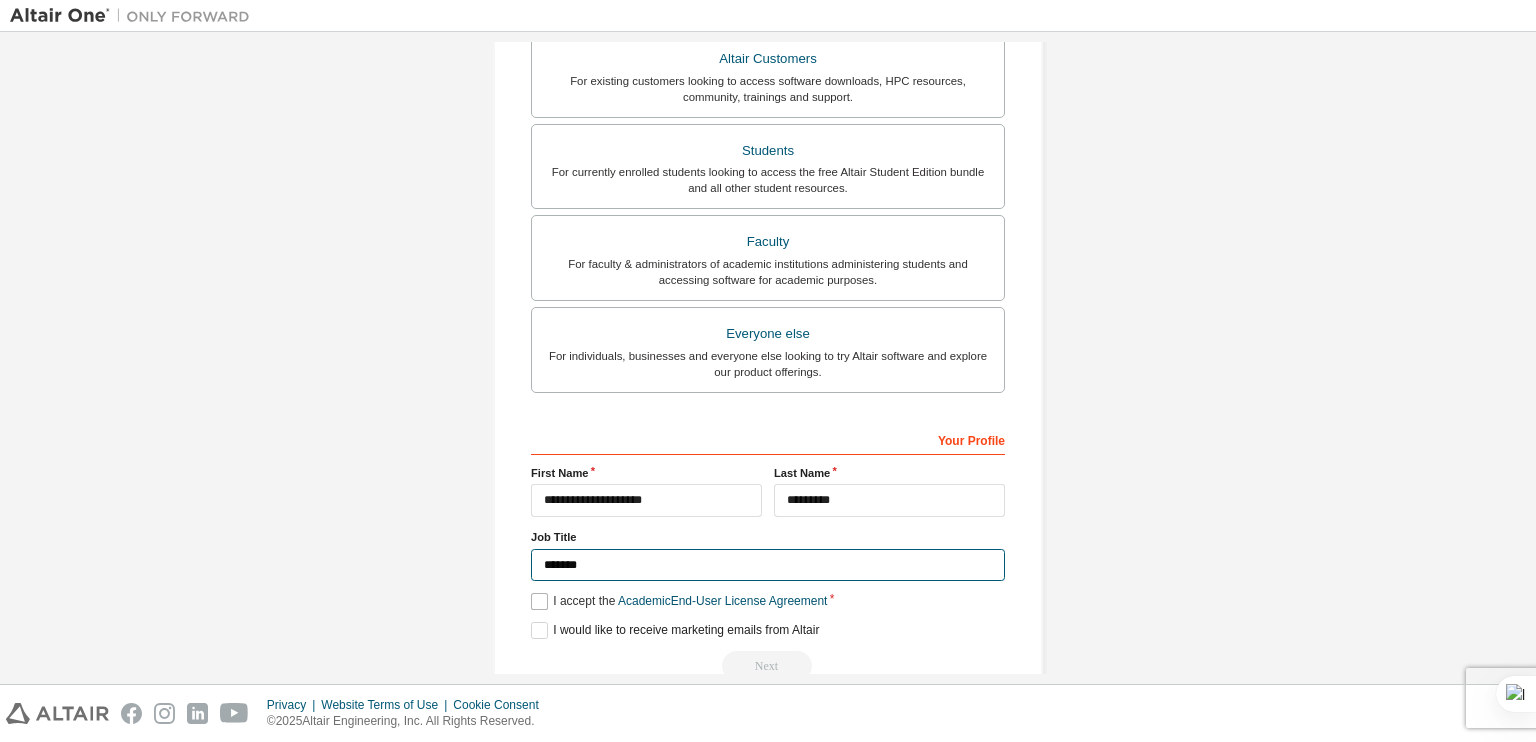 type on "*******" 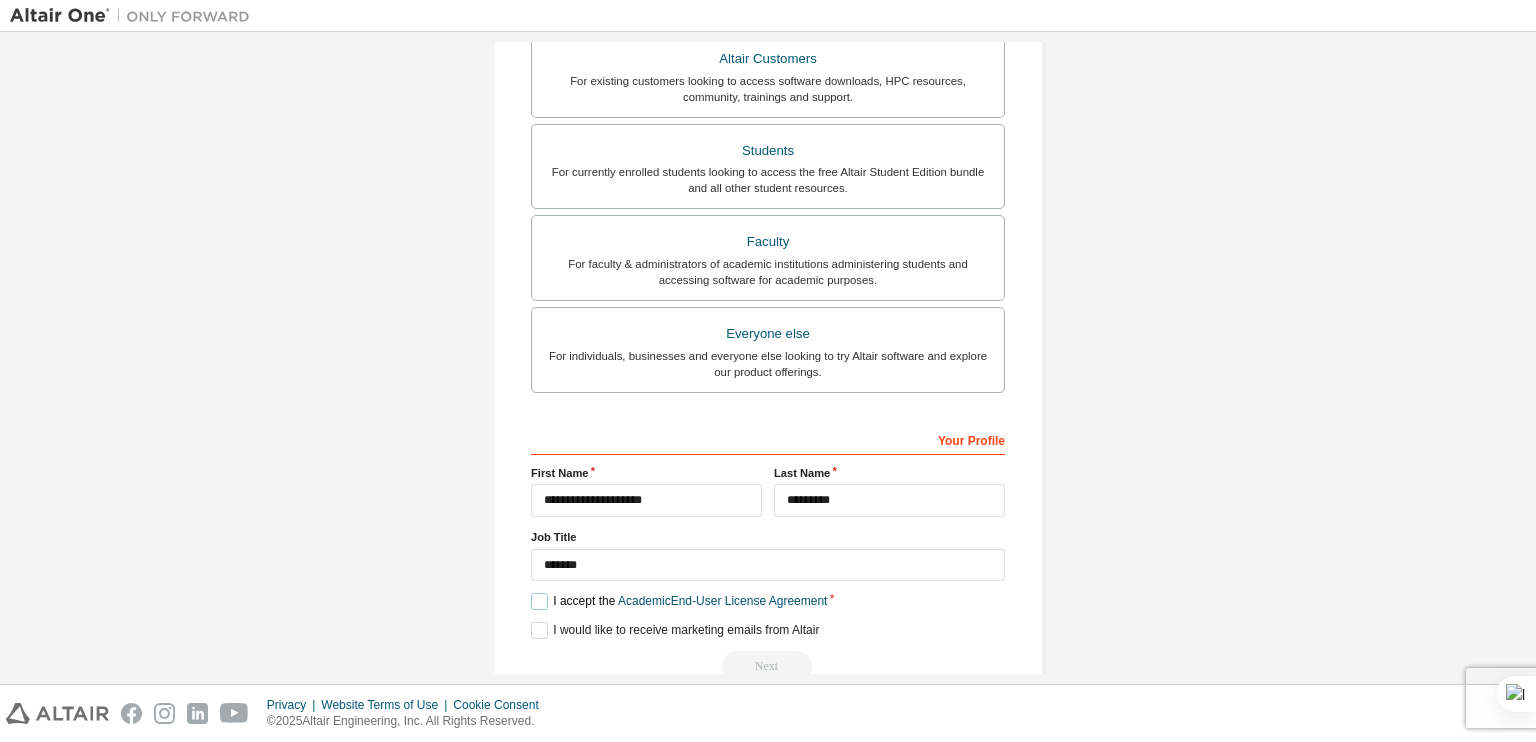 click on "I accept the   Academic   End-User License Agreement" at bounding box center [679, 601] 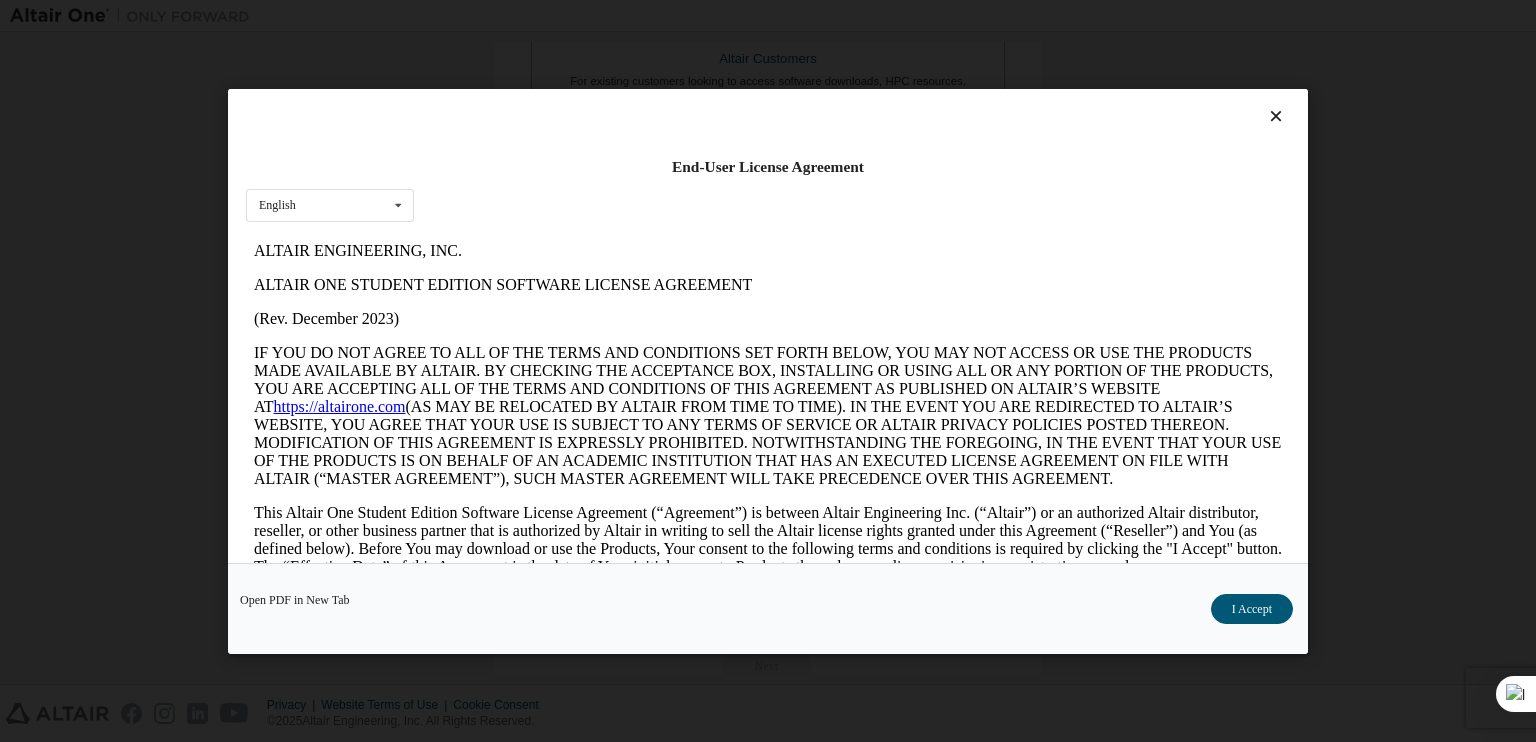 scroll, scrollTop: 0, scrollLeft: 0, axis: both 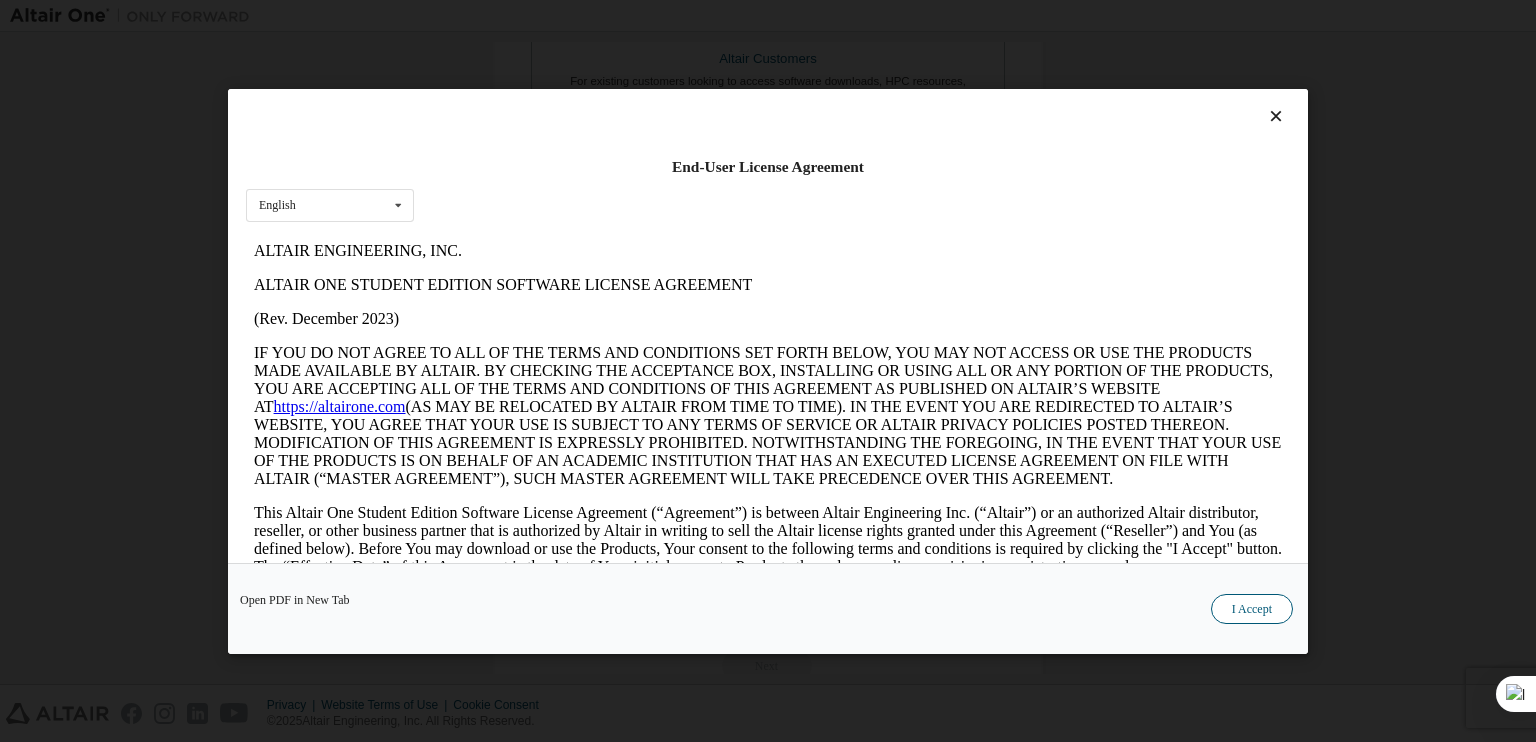 click on "I Accept" at bounding box center (1252, 608) 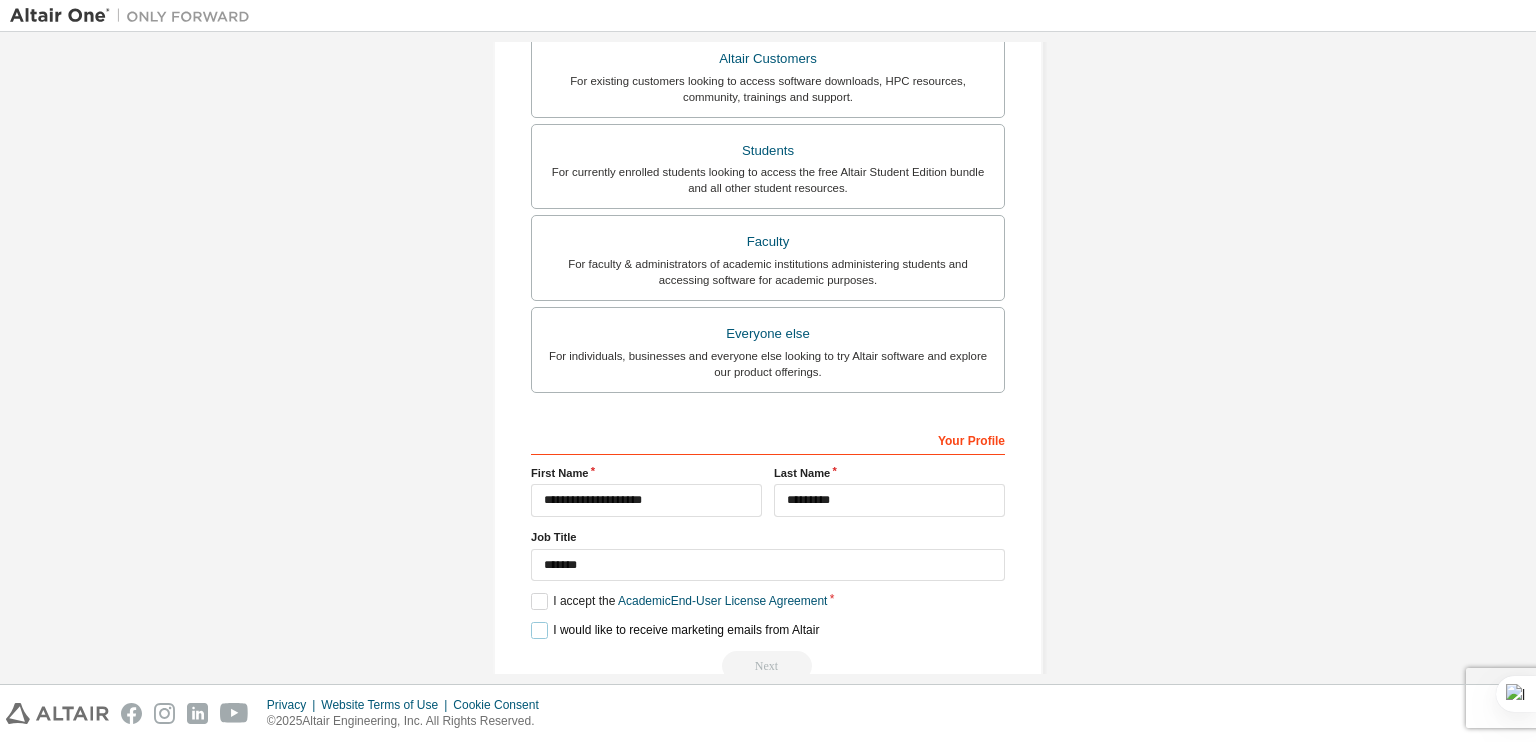 click on "I would like to receive marketing emails from Altair" at bounding box center (675, 630) 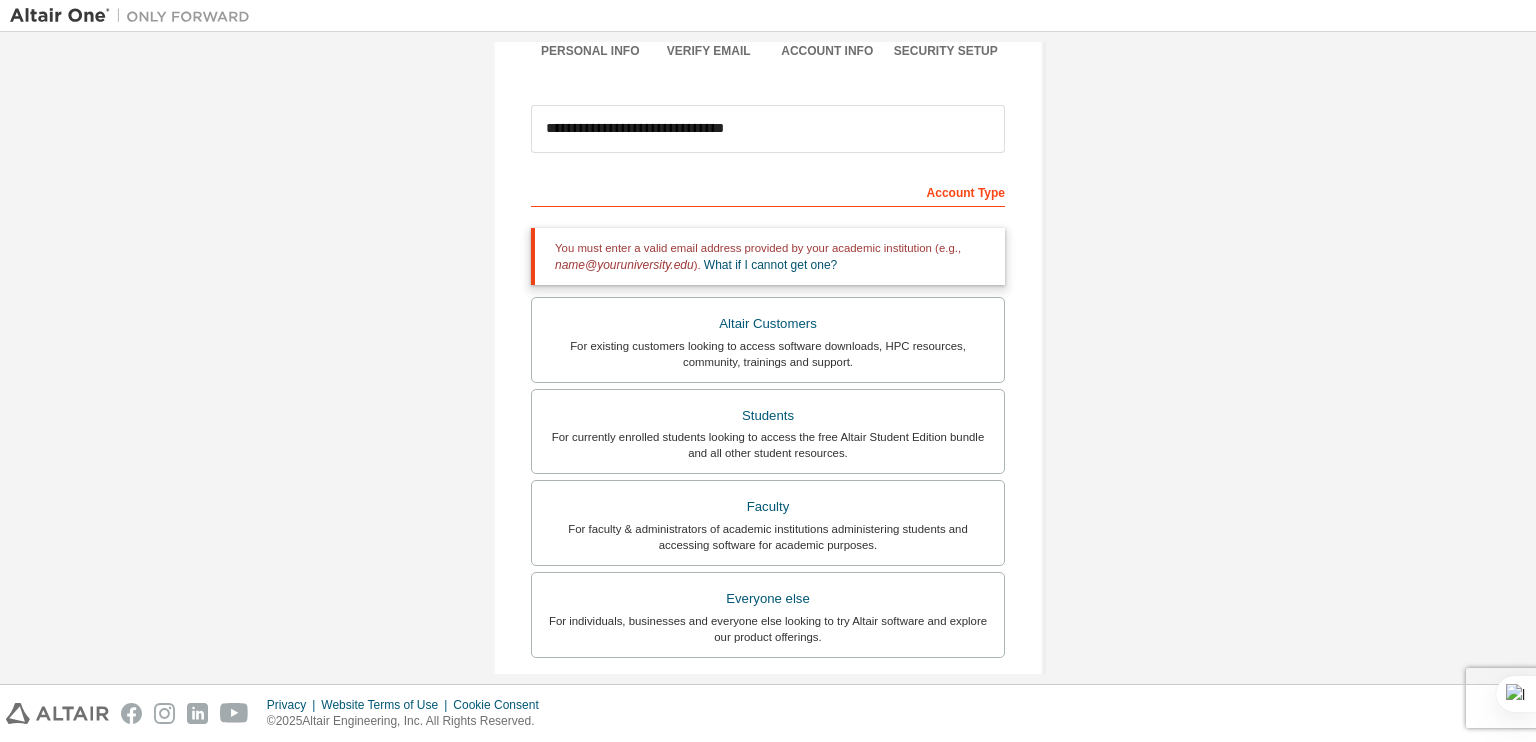 scroll, scrollTop: 186, scrollLeft: 0, axis: vertical 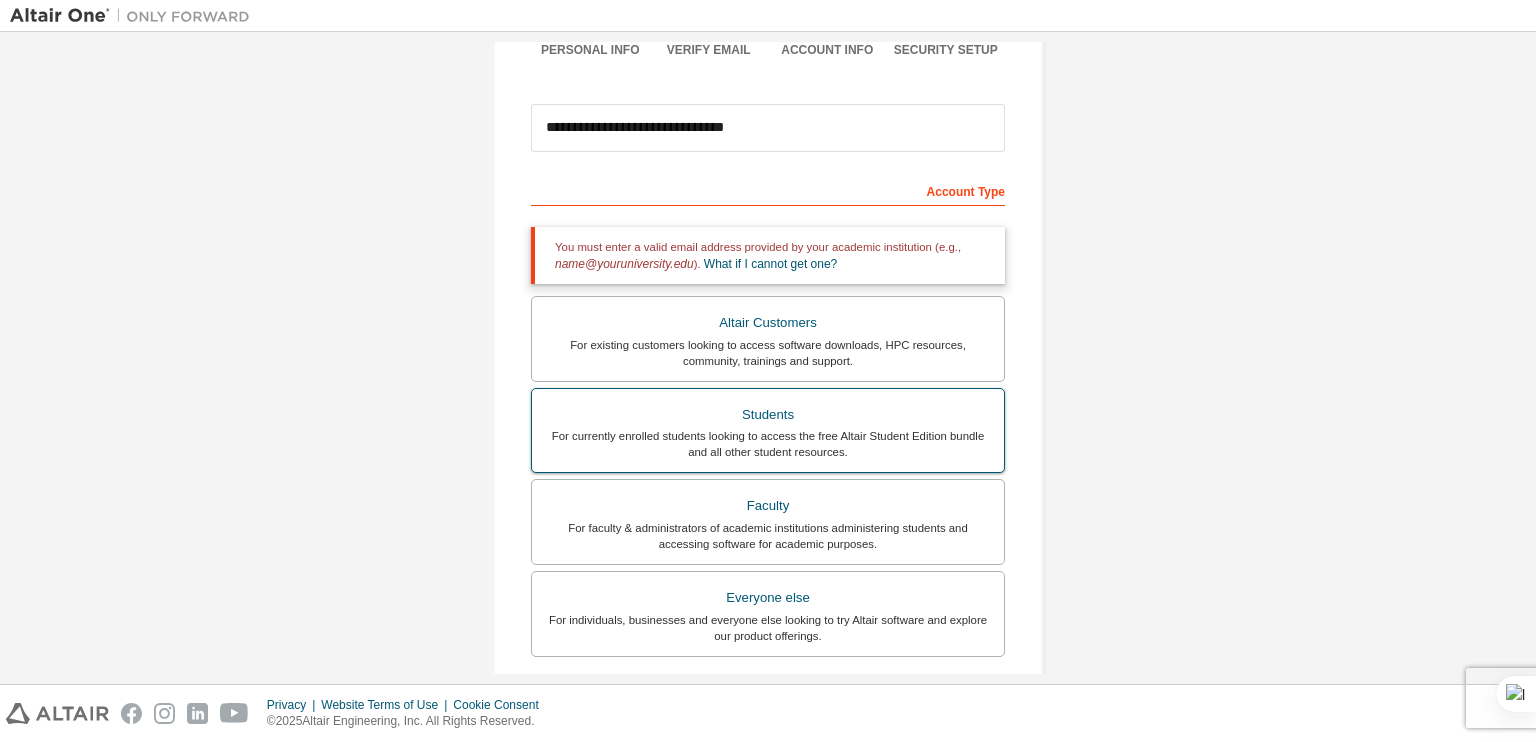click on "Students" at bounding box center [768, 415] 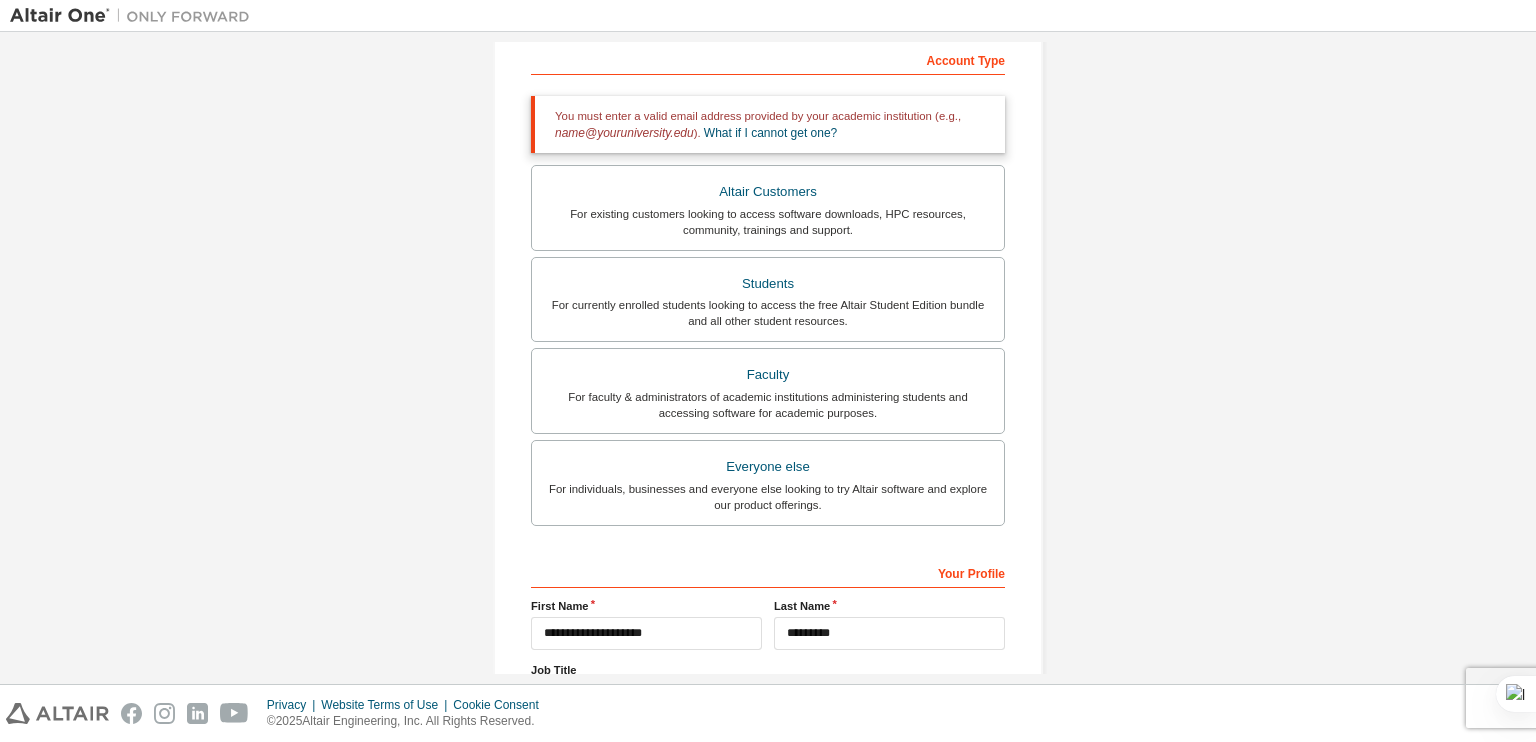 scroll, scrollTop: 0, scrollLeft: 0, axis: both 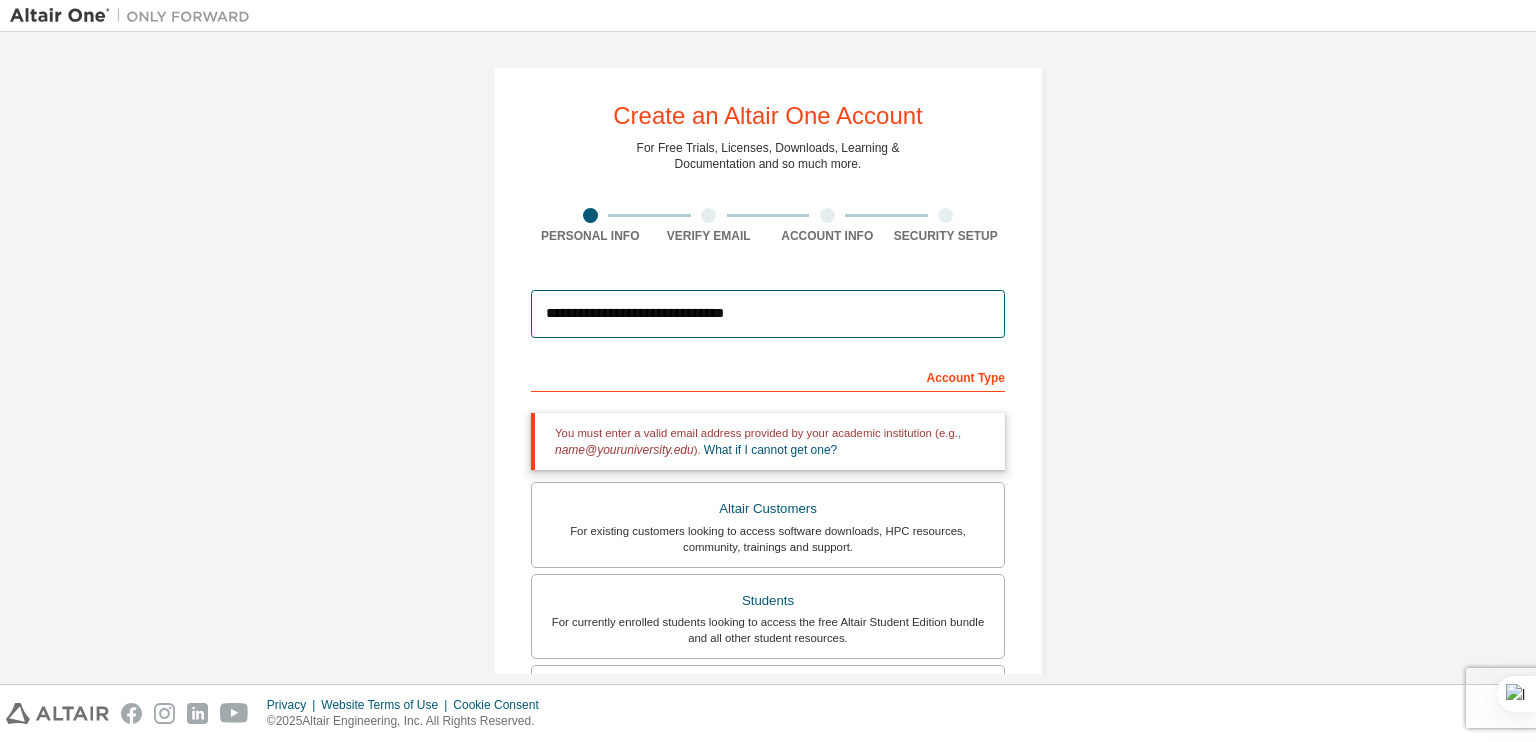 click on "**********" at bounding box center (768, 314) 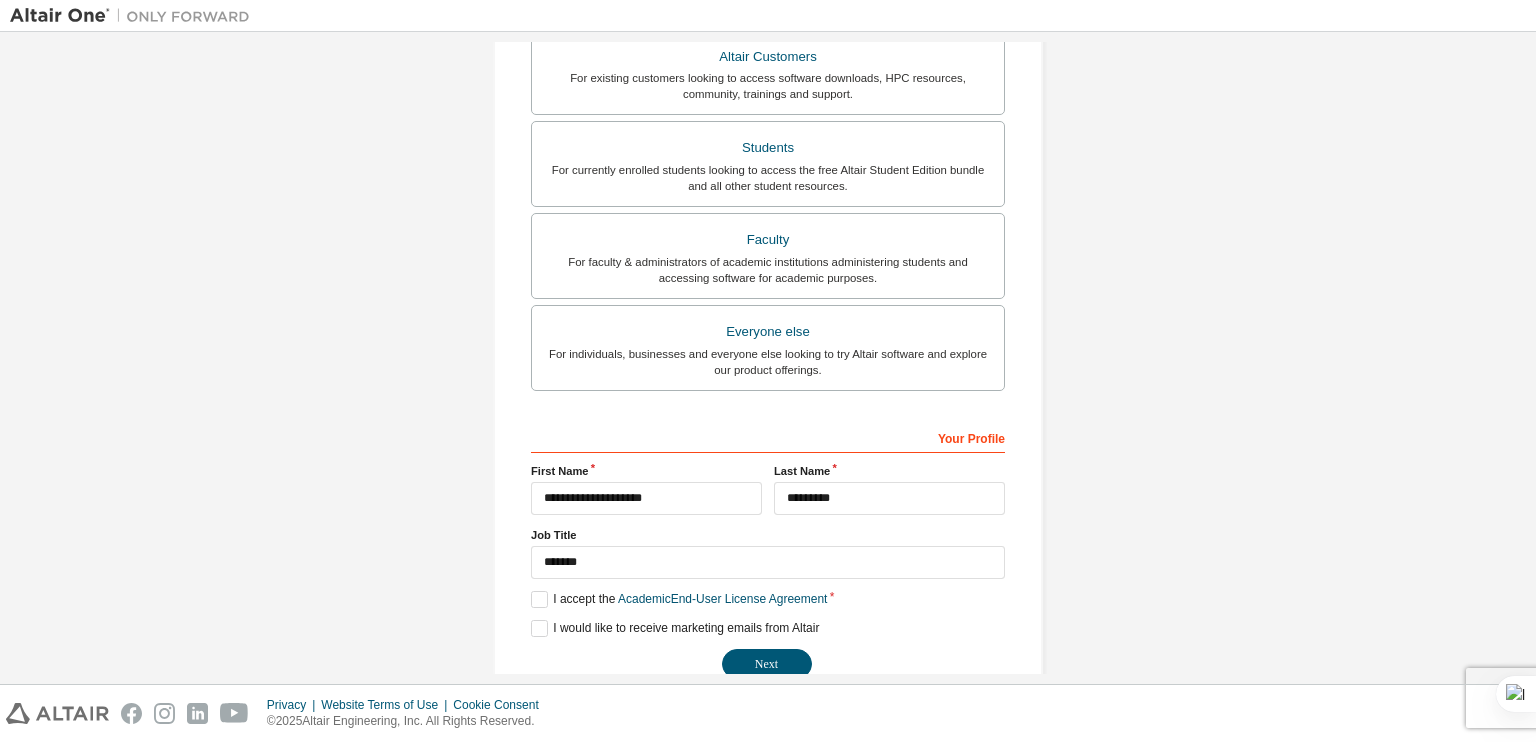 scroll, scrollTop: 474, scrollLeft: 0, axis: vertical 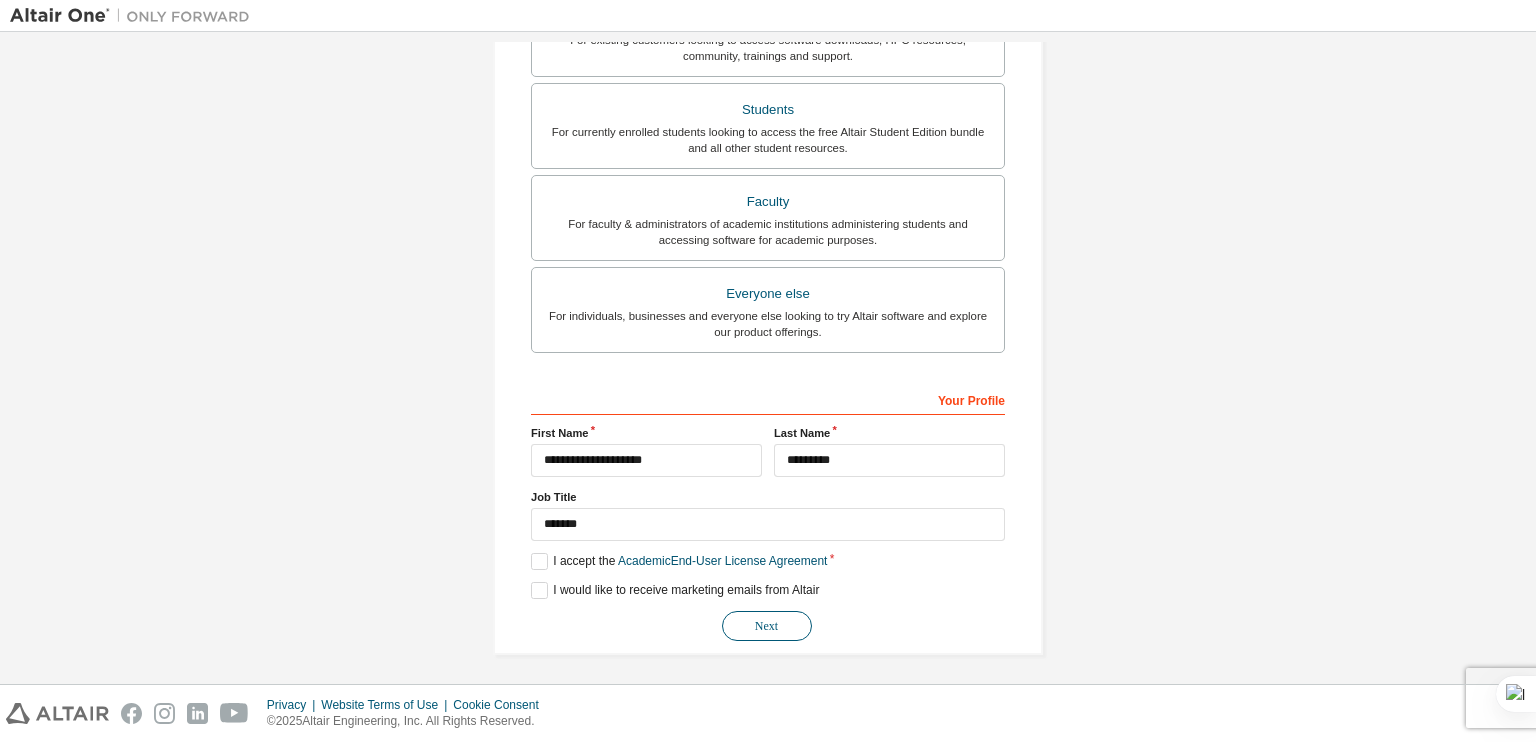 type on "**********" 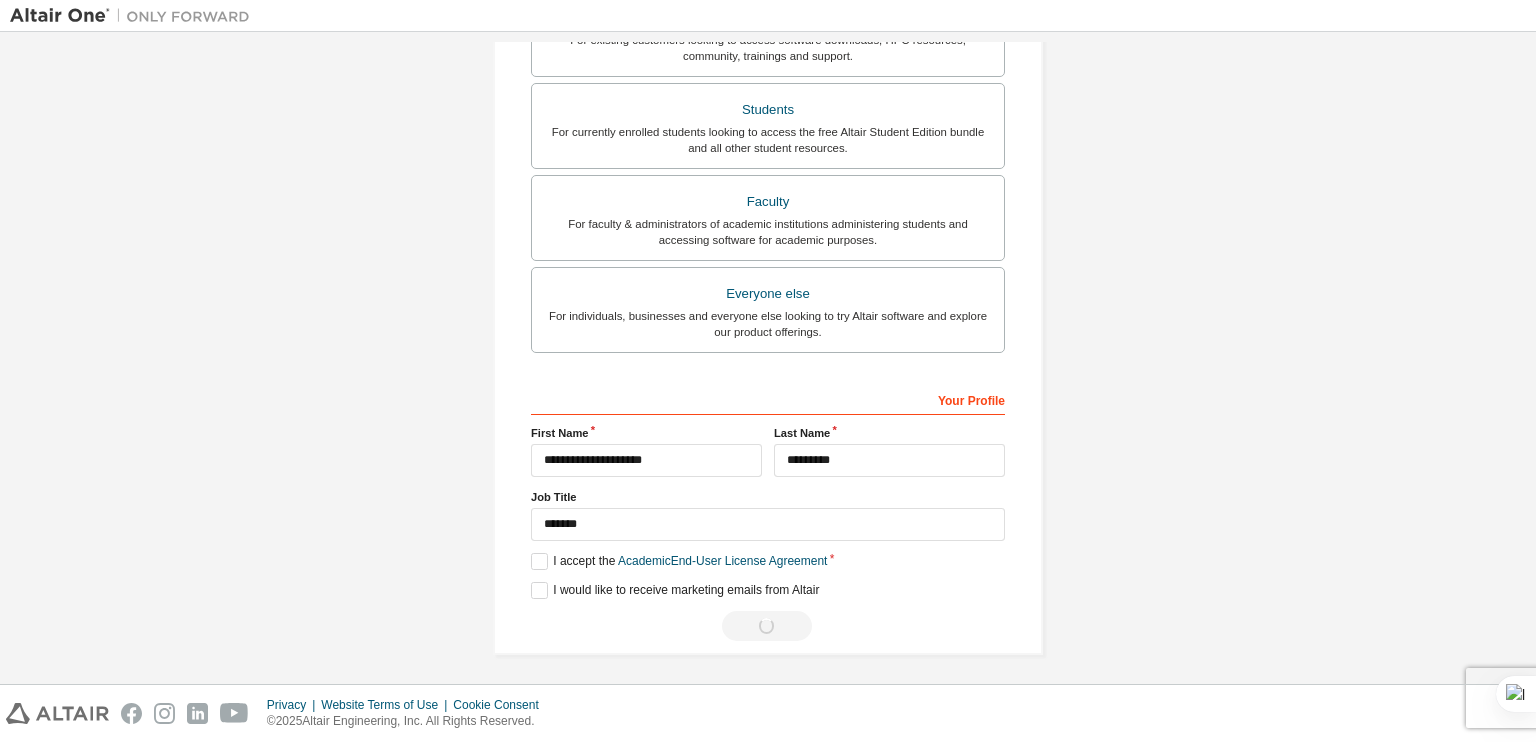 scroll, scrollTop: 0, scrollLeft: 0, axis: both 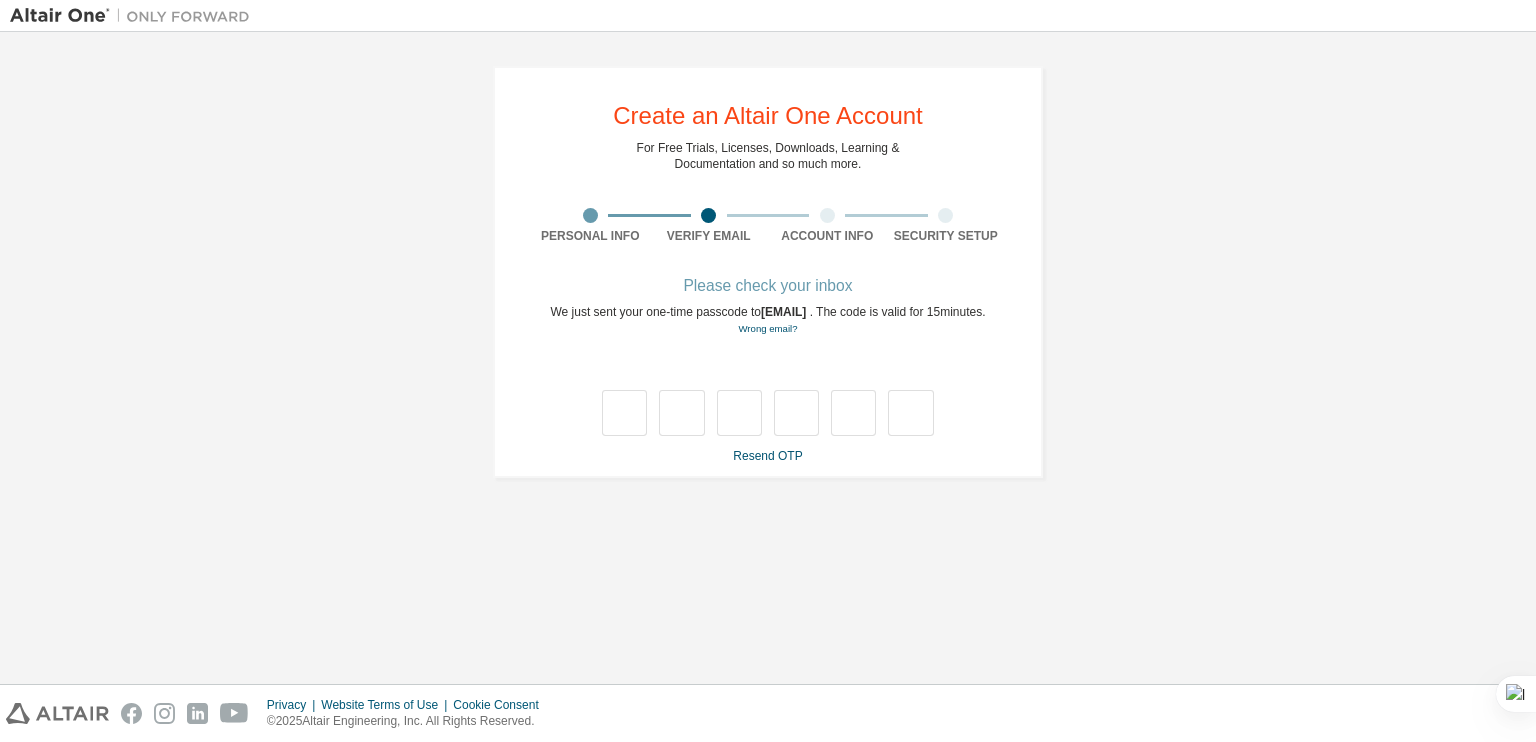 click at bounding box center [590, 215] 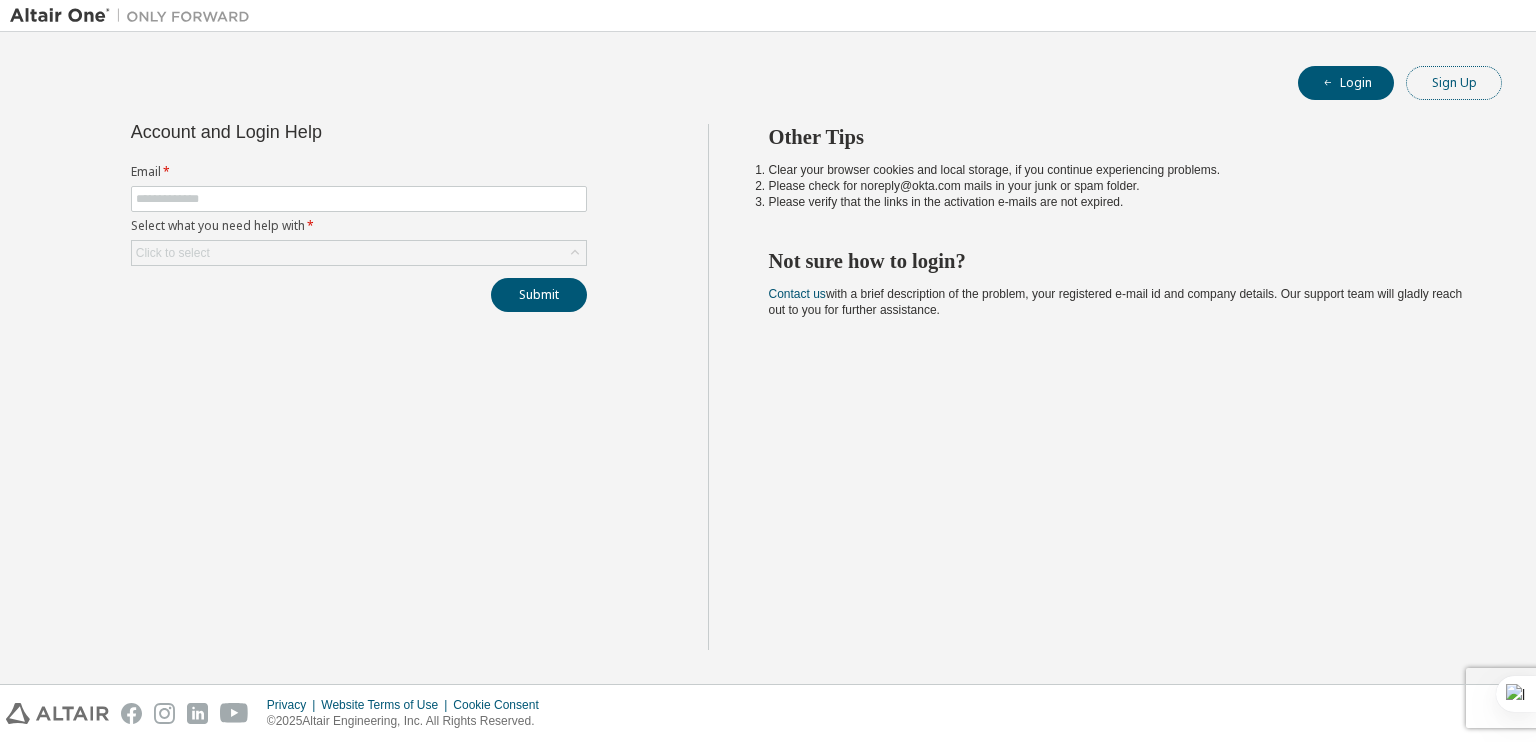 click on "Sign Up" at bounding box center (1454, 83) 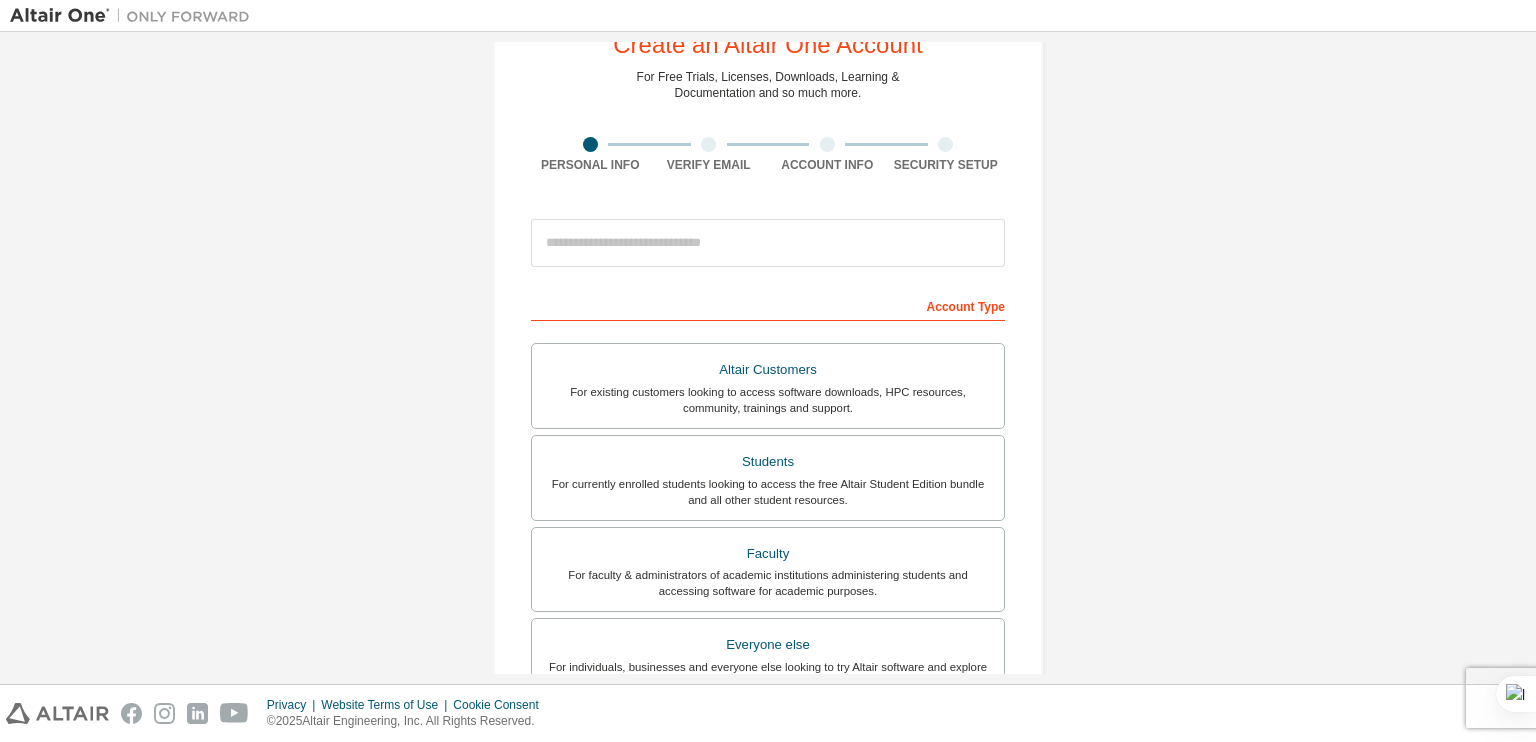 scroll, scrollTop: 72, scrollLeft: 0, axis: vertical 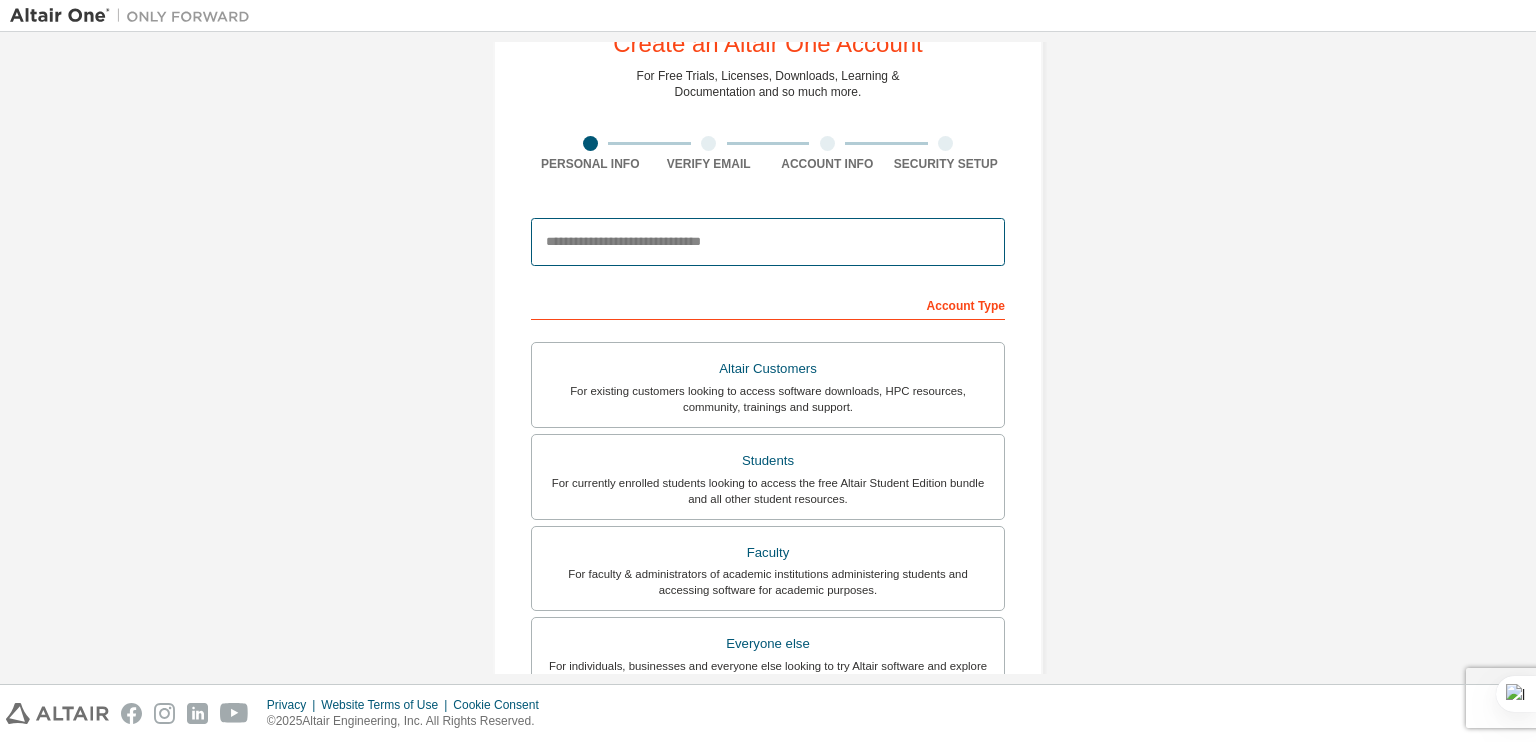 click at bounding box center [768, 242] 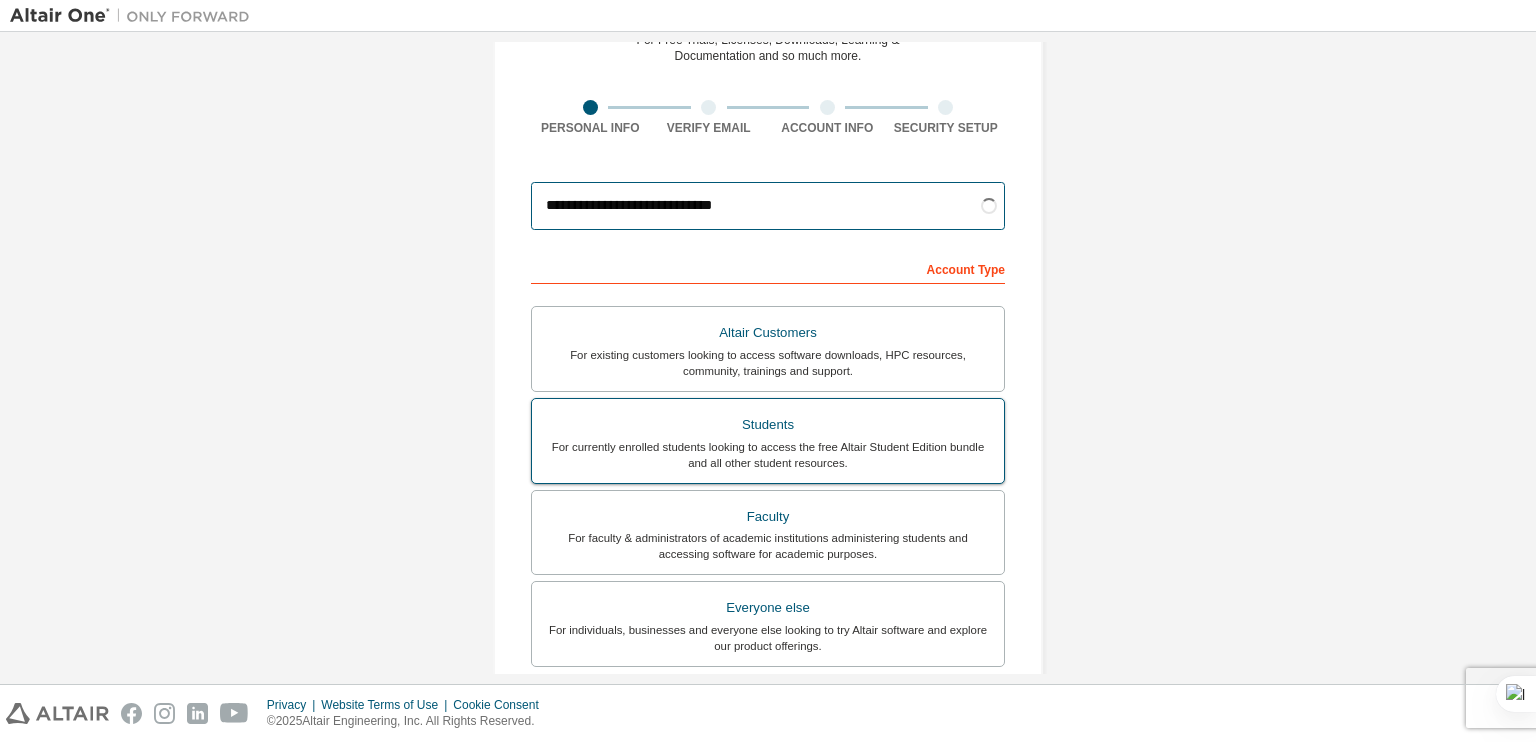scroll, scrollTop: 112, scrollLeft: 0, axis: vertical 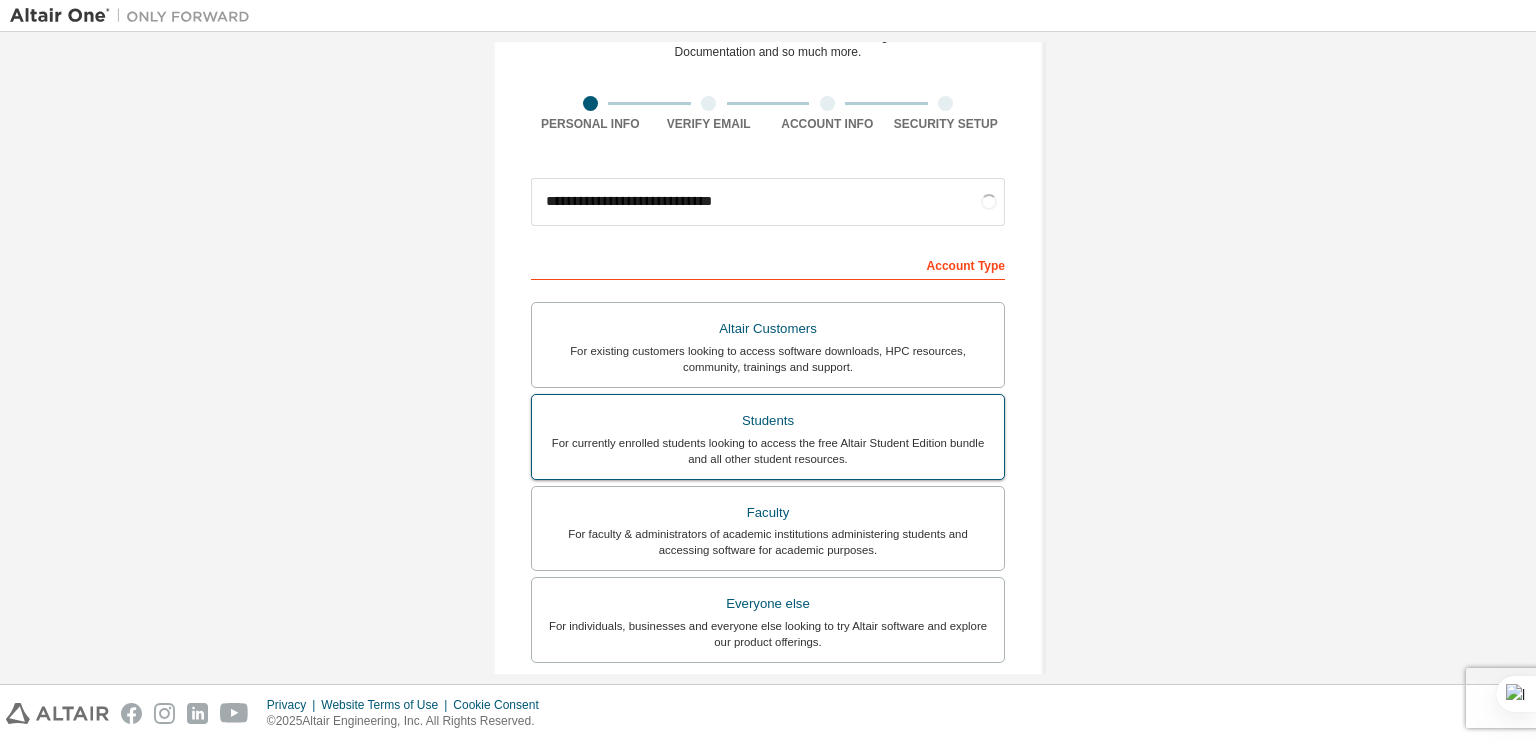 click on "Students" at bounding box center [768, 421] 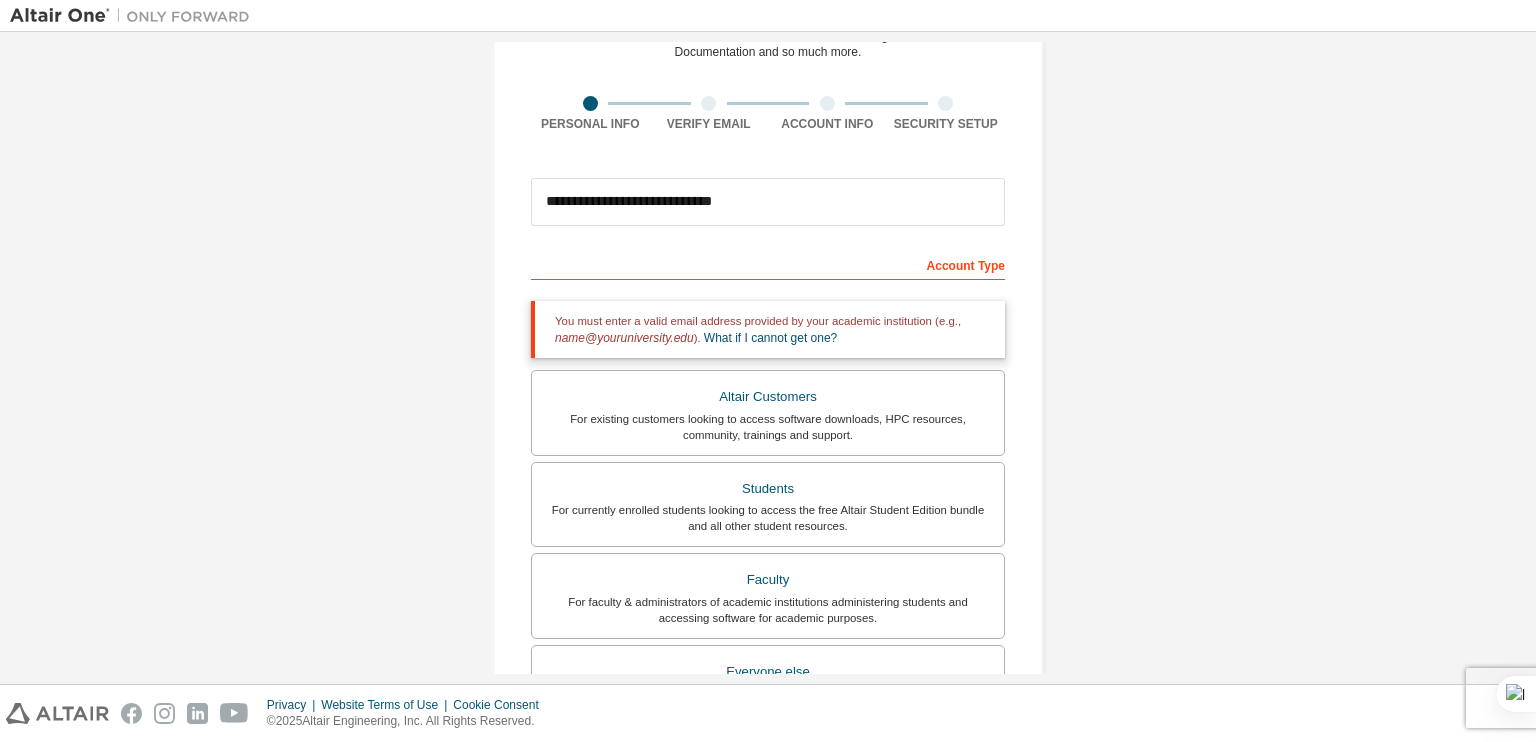 click on "**********" at bounding box center (768, 493) 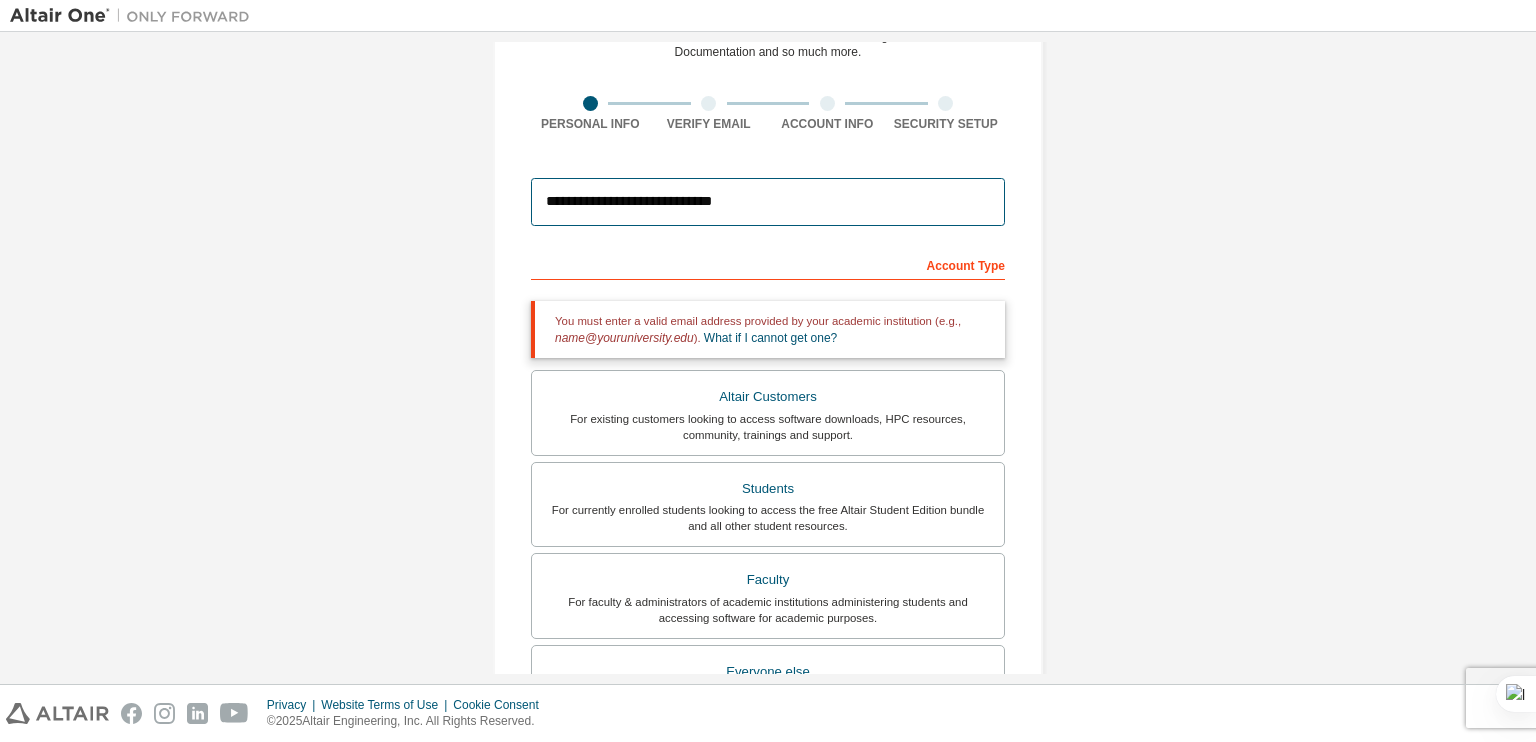 click on "**********" at bounding box center [768, 202] 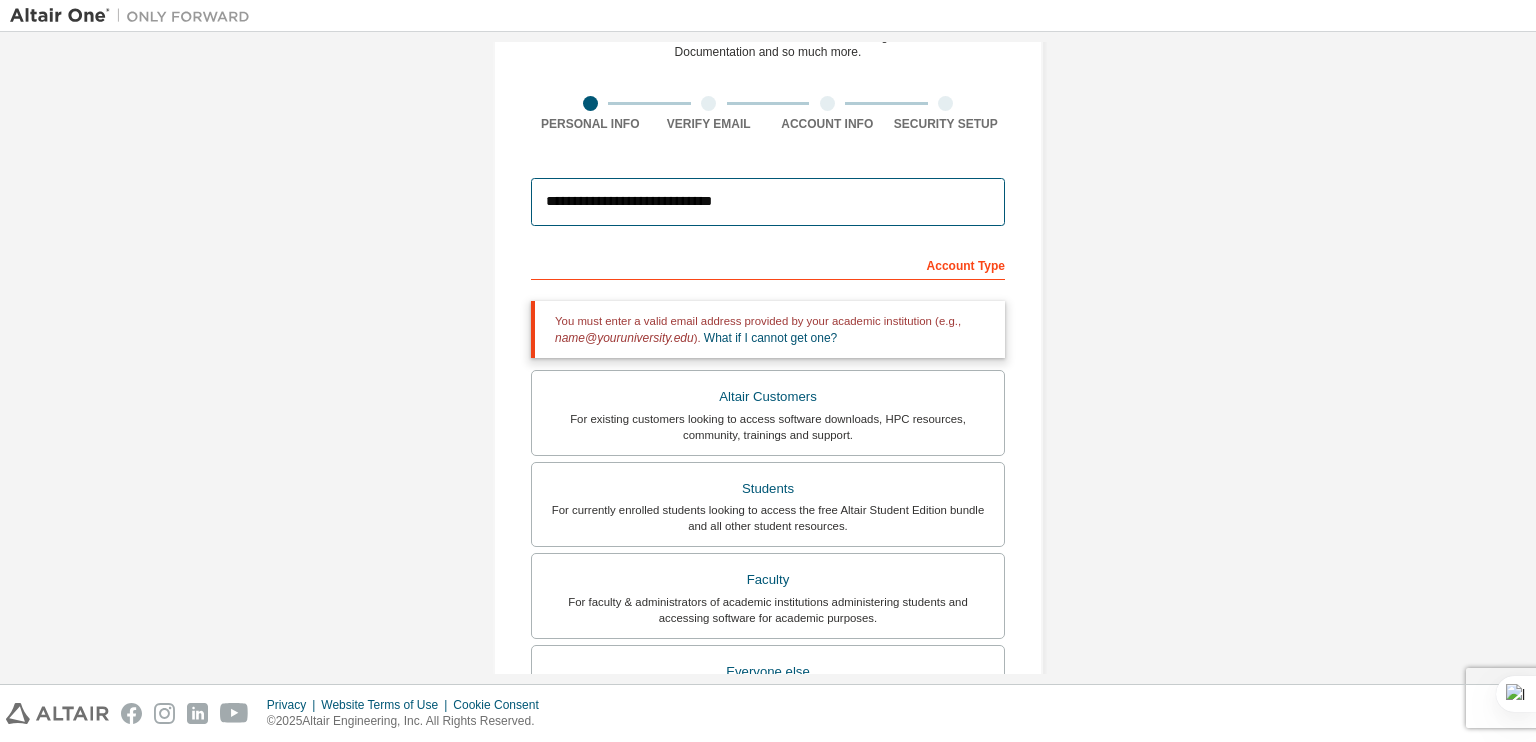 click on "**********" at bounding box center (768, 202) 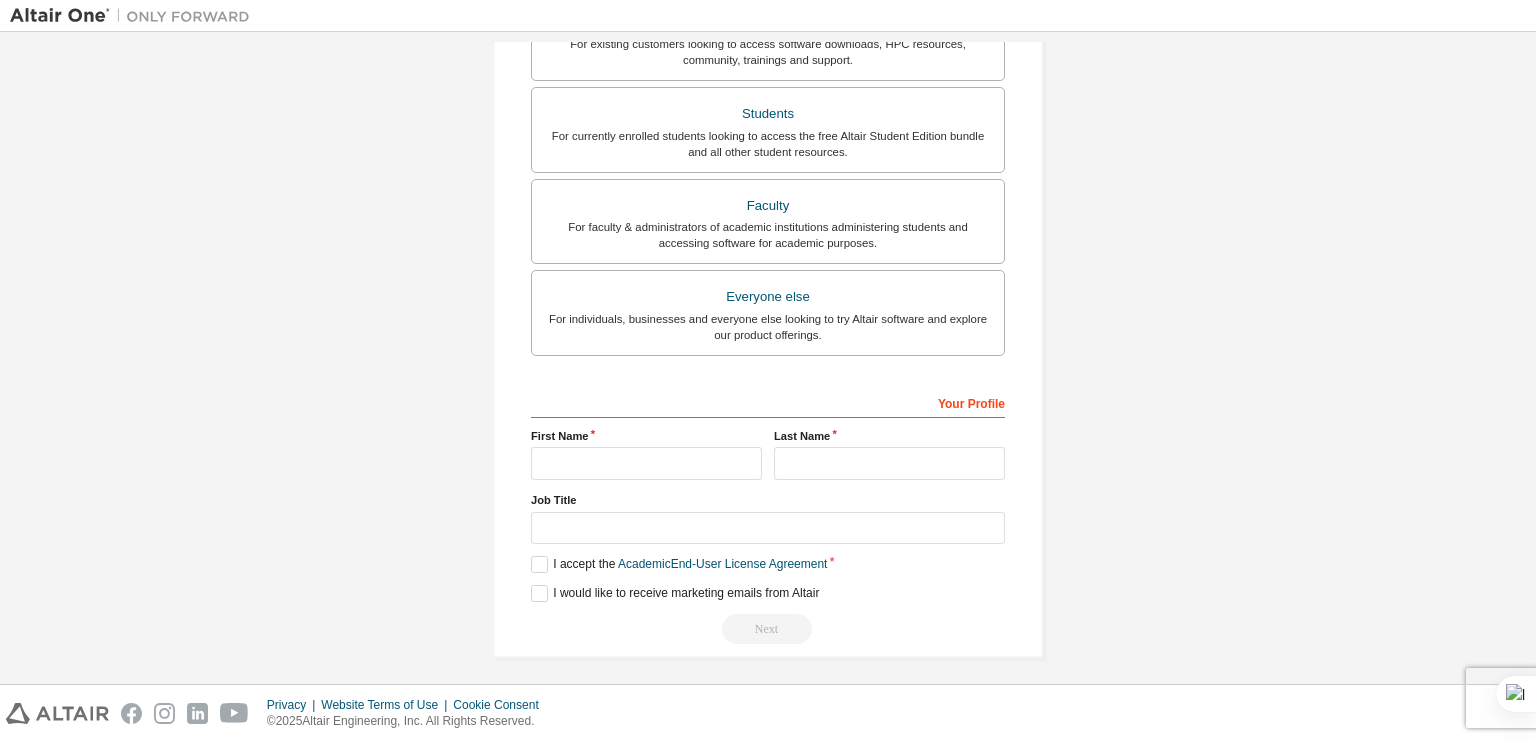 scroll, scrollTop: 422, scrollLeft: 0, axis: vertical 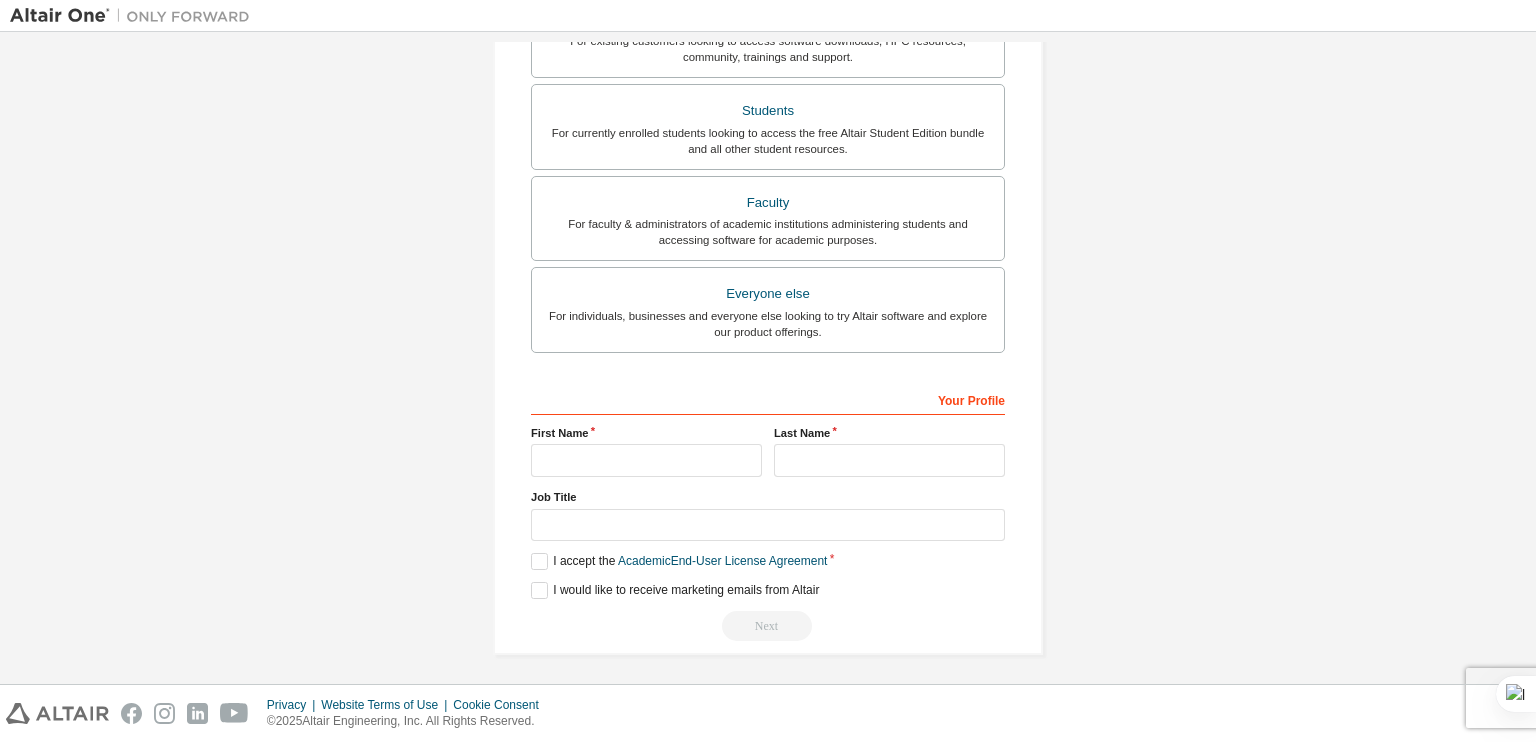 type on "**********" 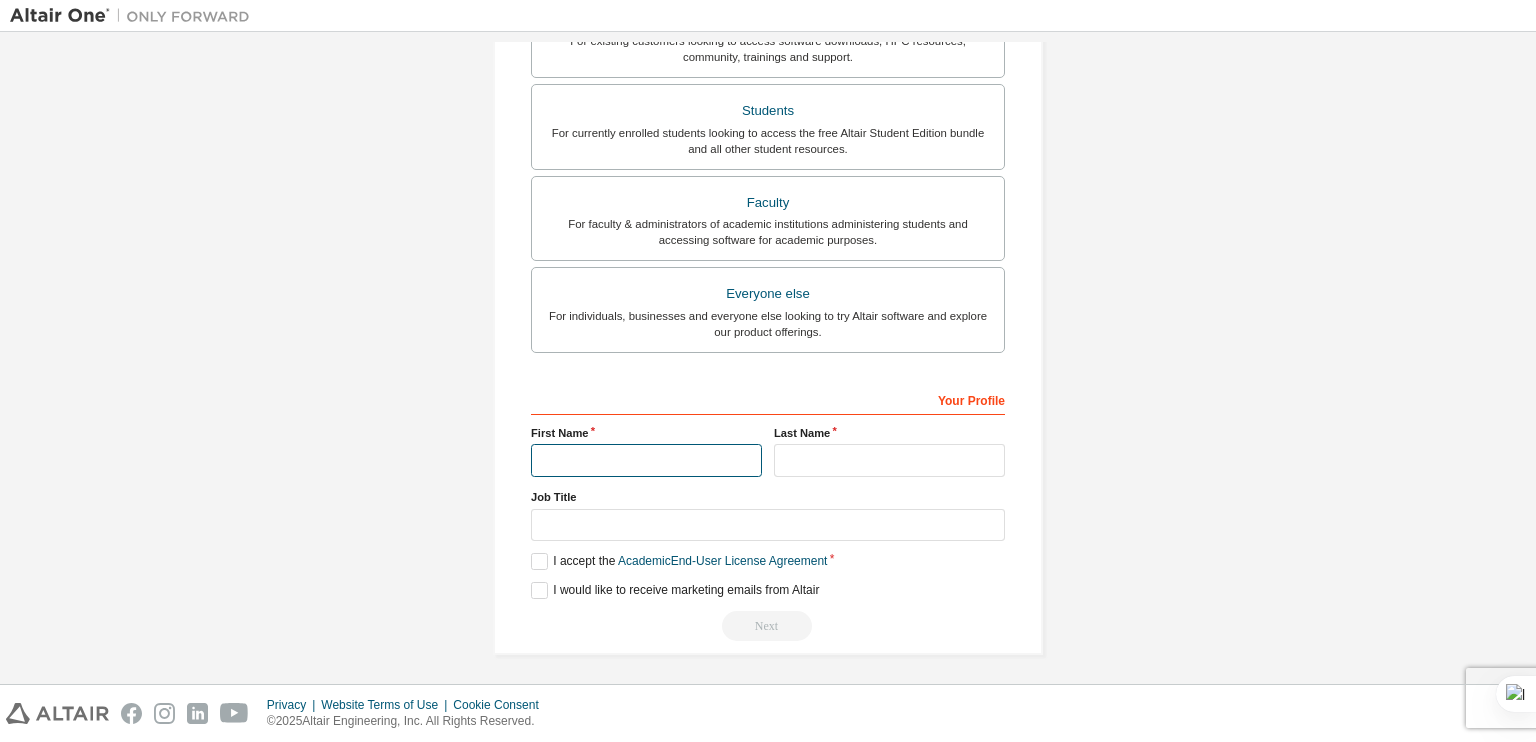 click at bounding box center [646, 460] 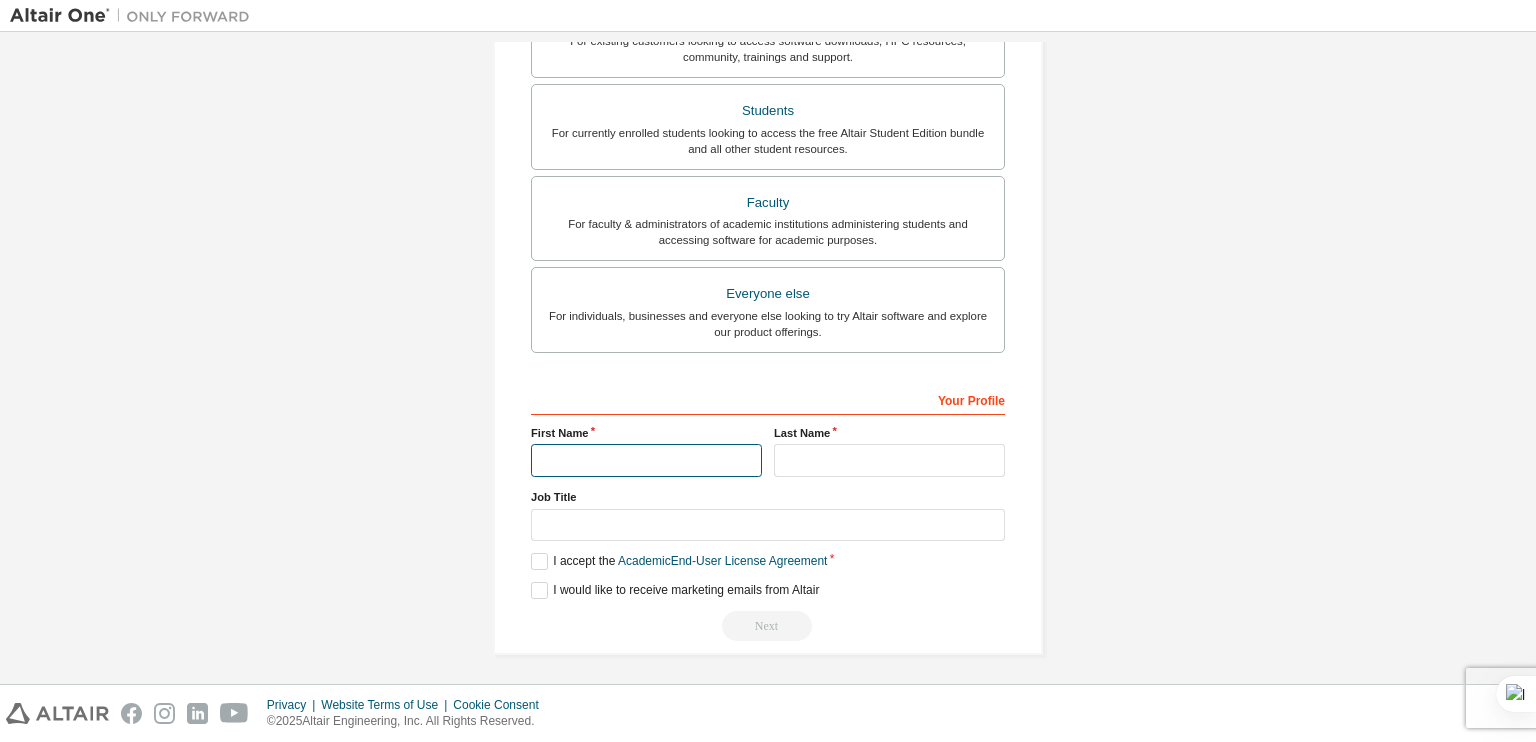 type on "****" 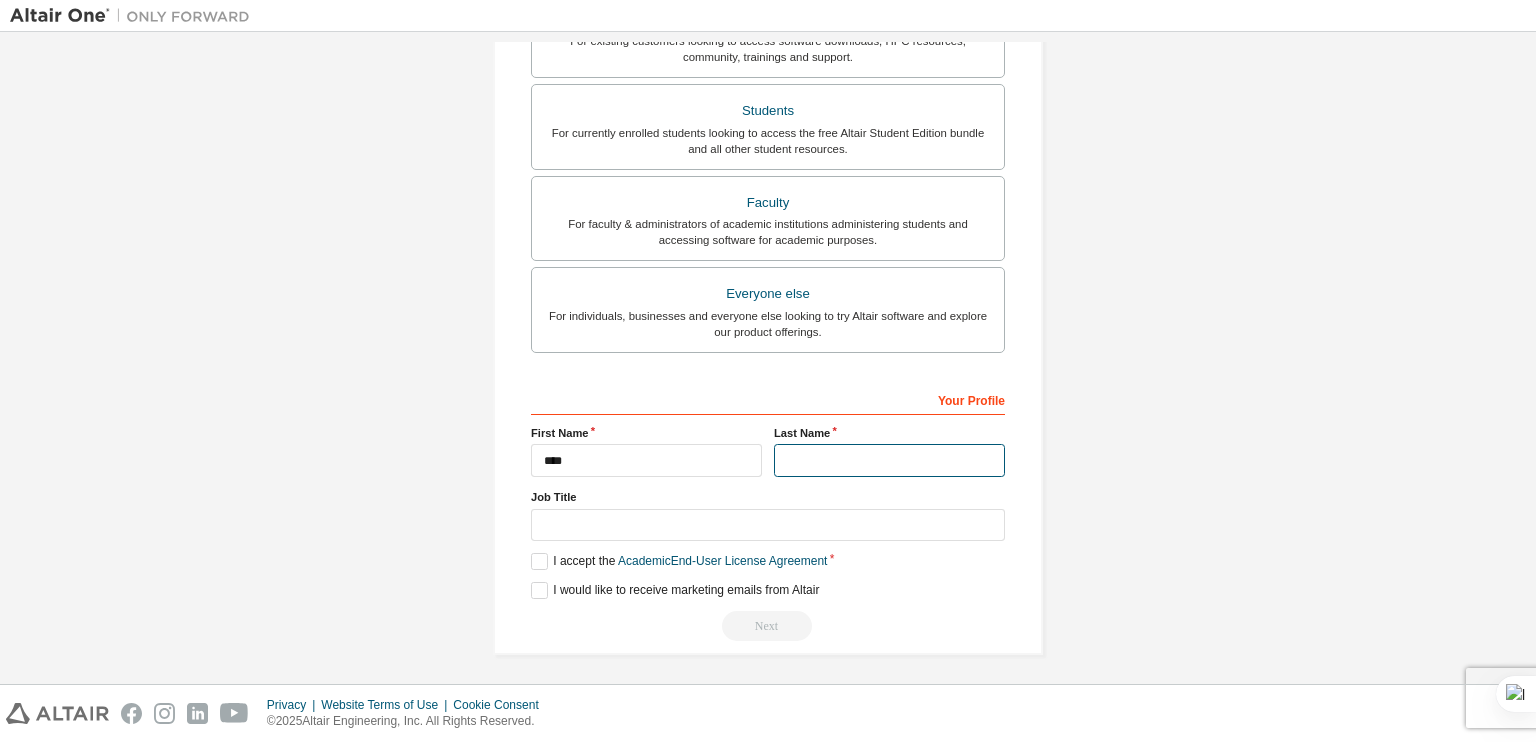 type on "*********" 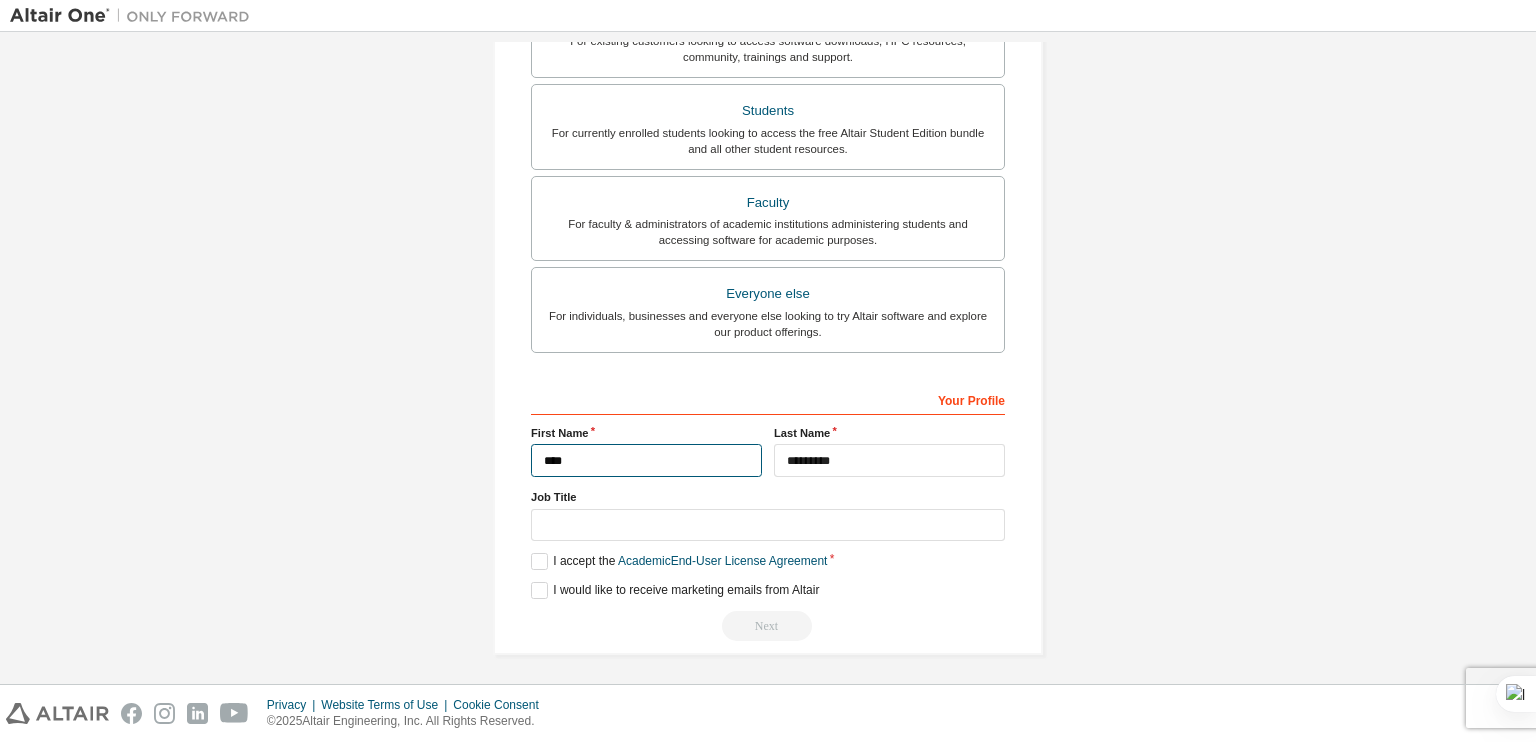 click on "****" at bounding box center (646, 460) 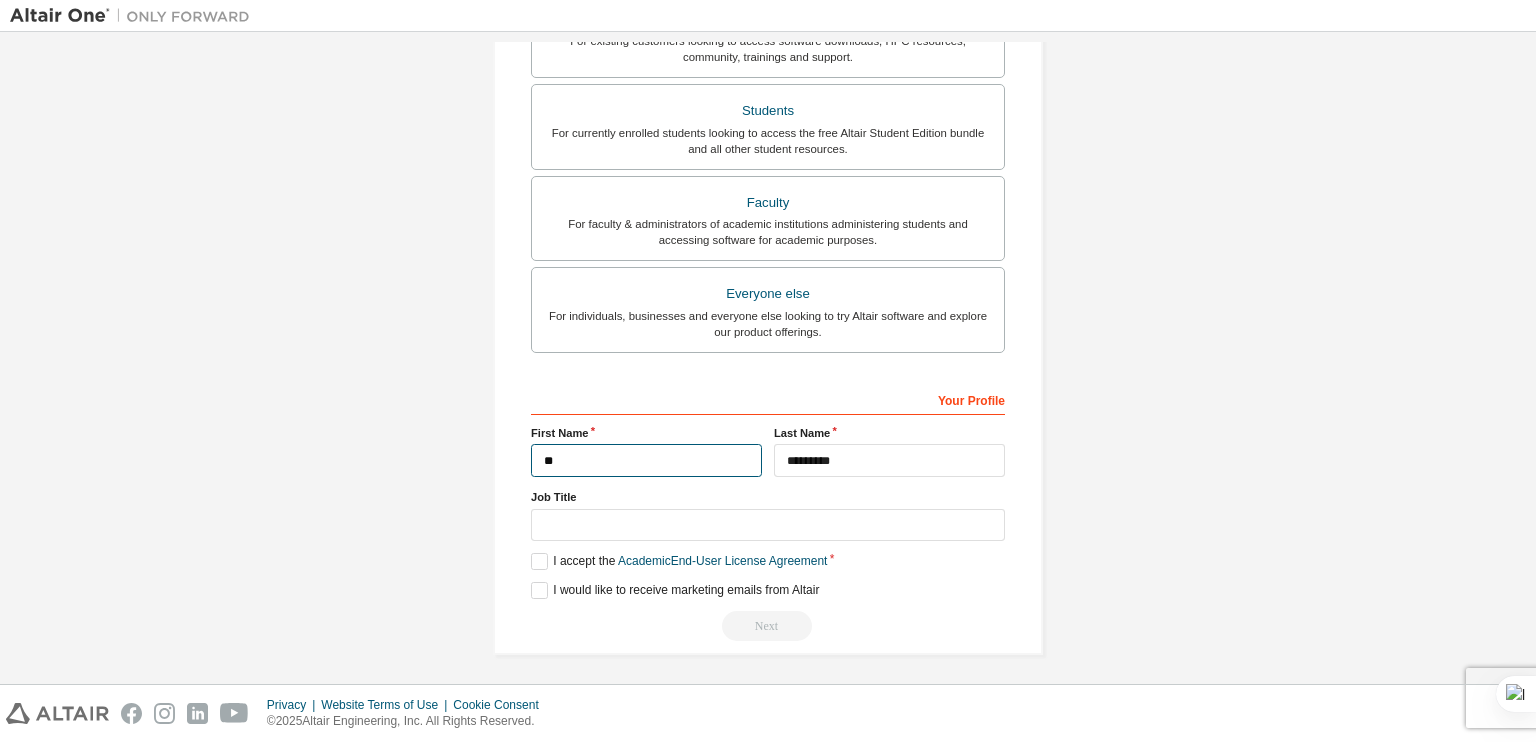 type on "*" 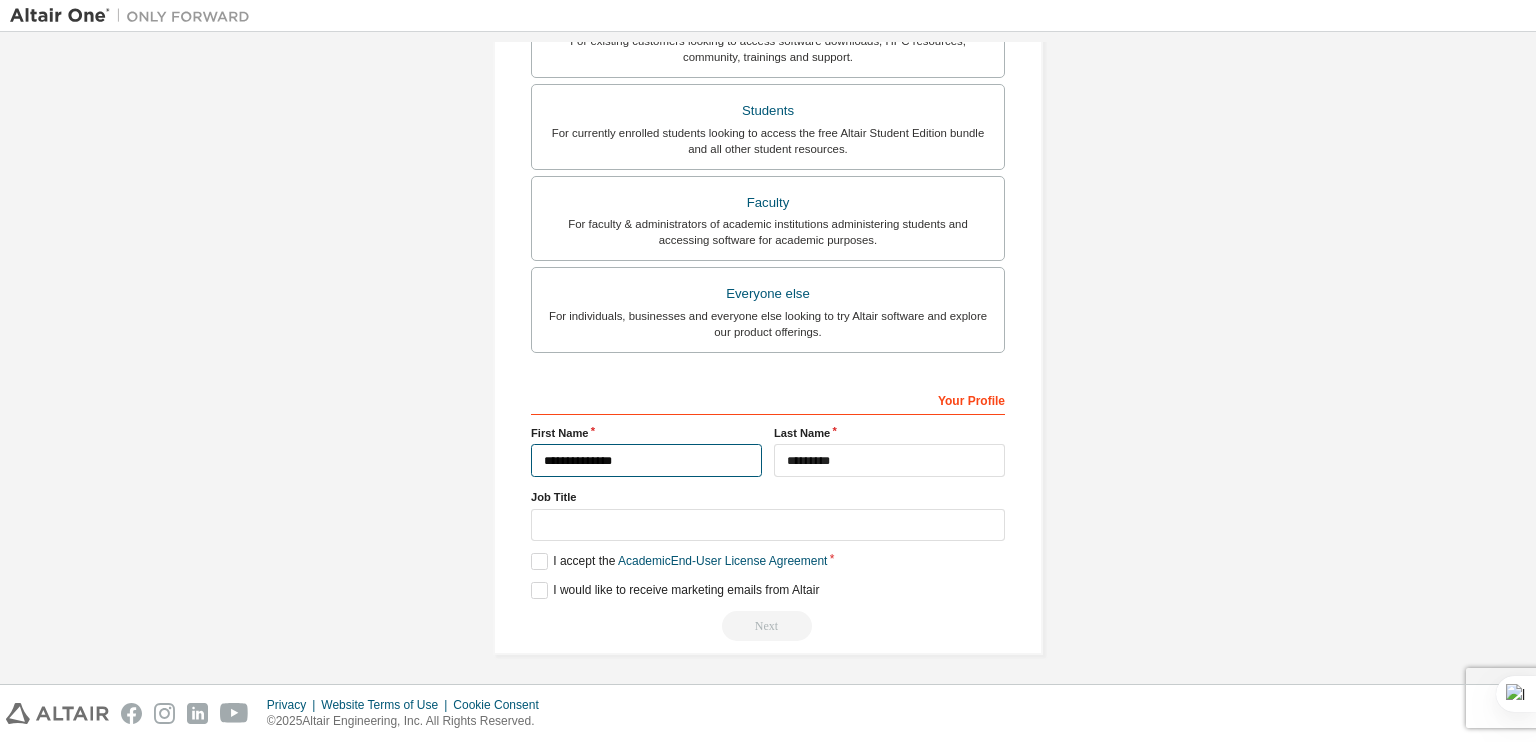 type on "**********" 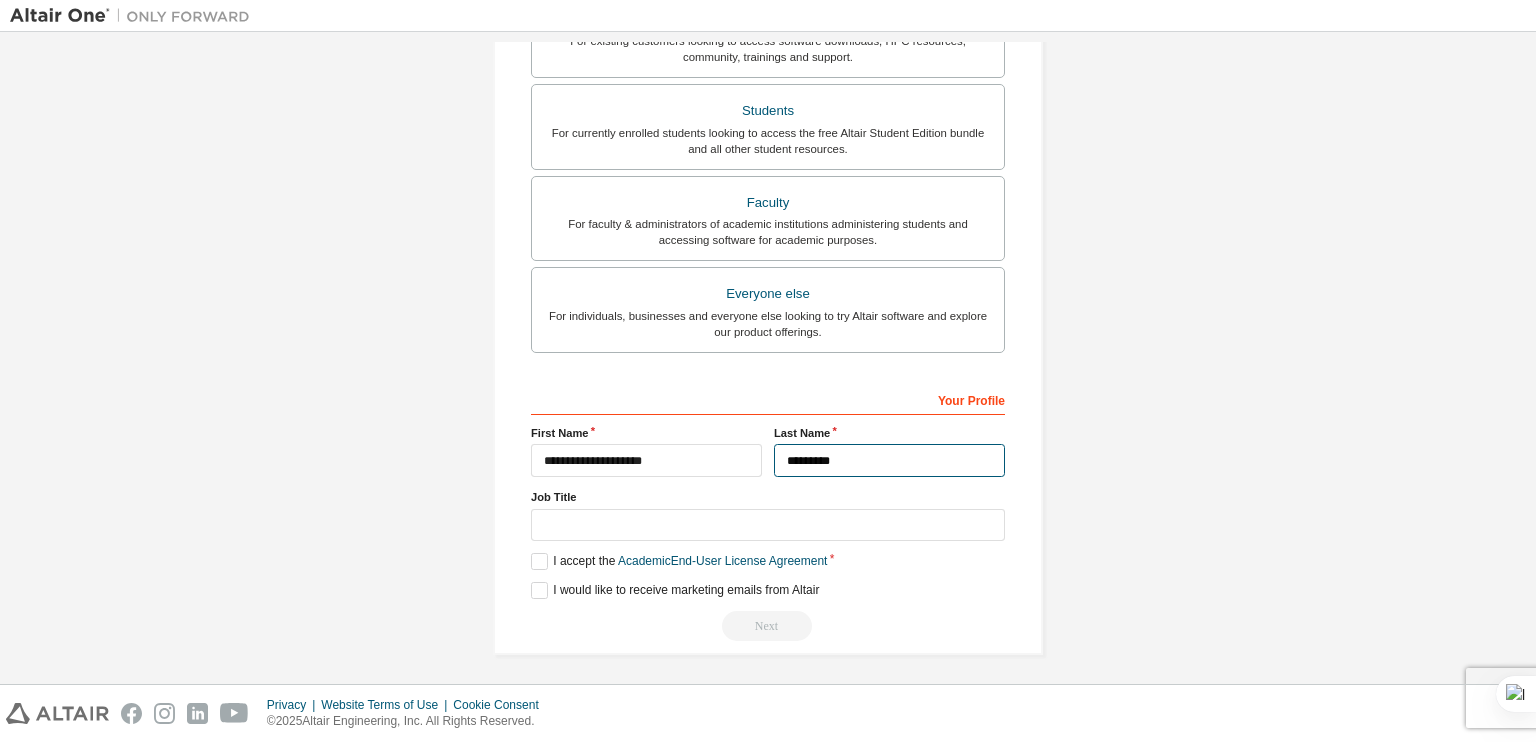 click on "*********" at bounding box center [889, 460] 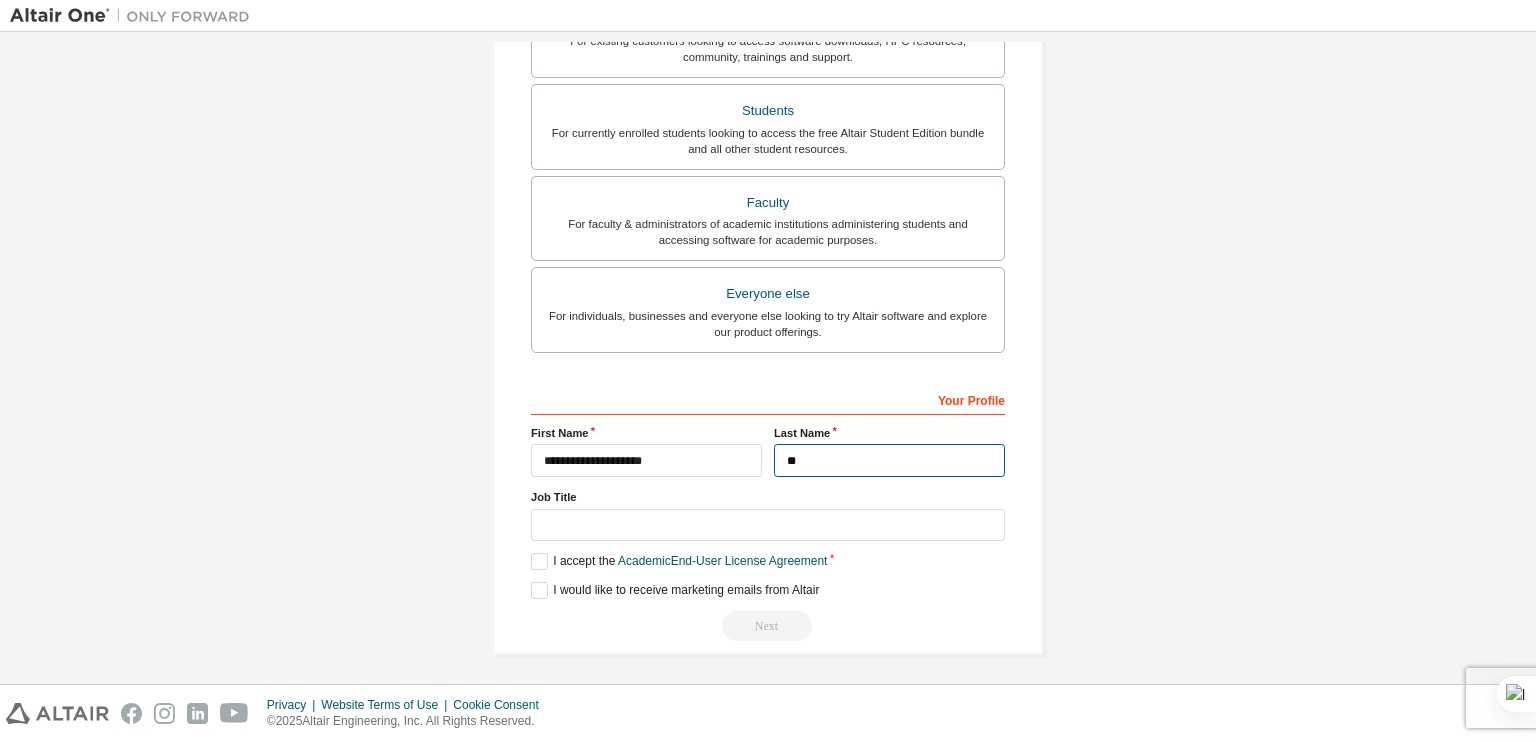 type on "*" 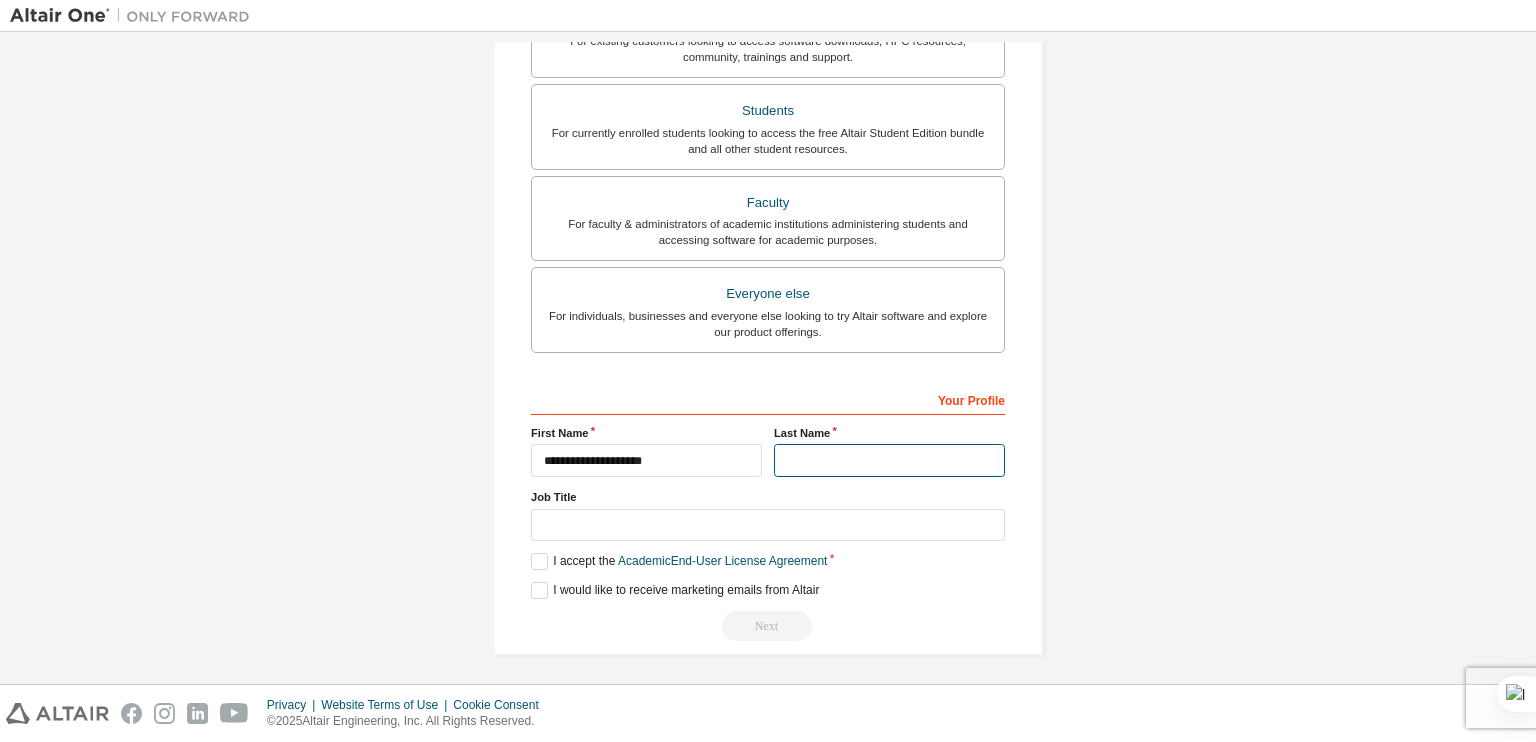 type 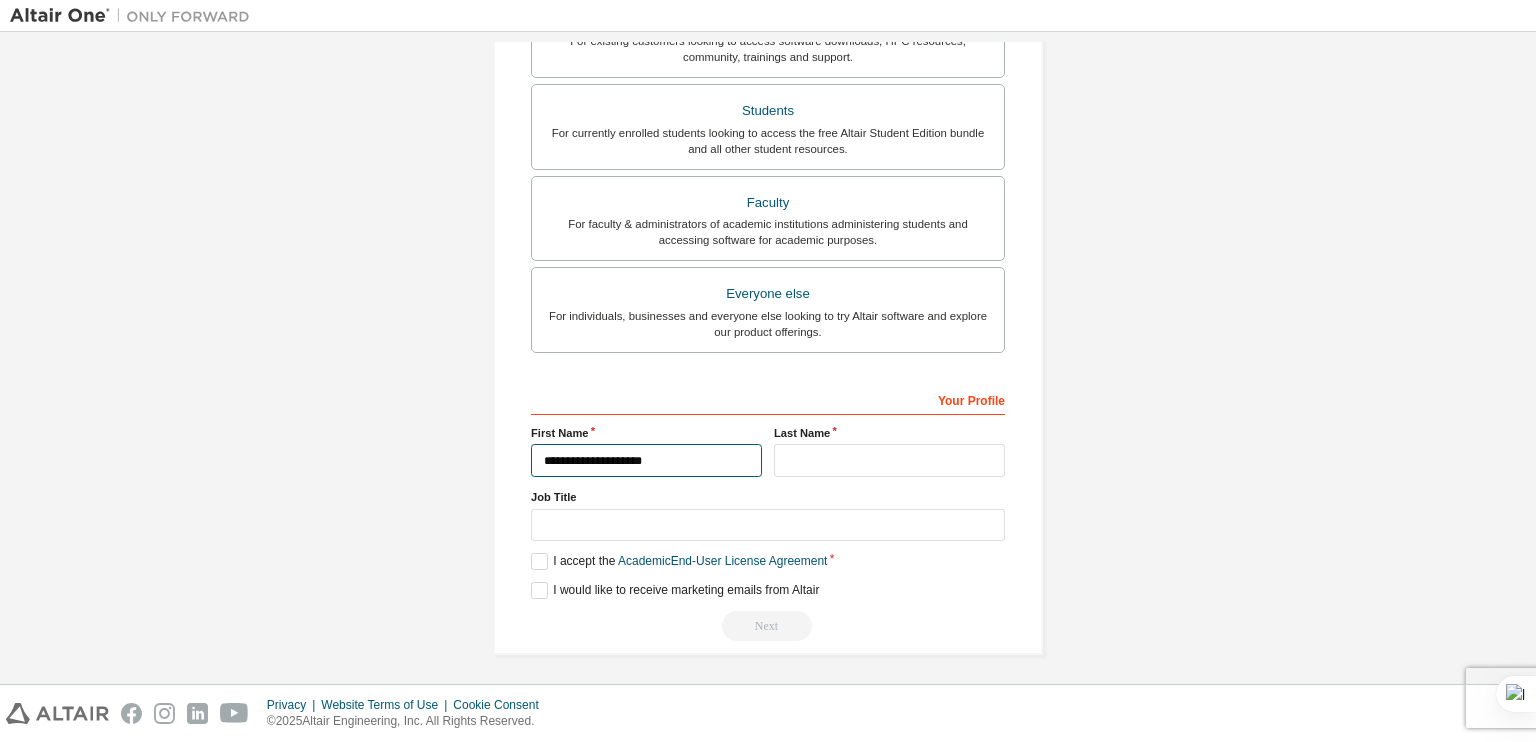 click on "**********" at bounding box center [646, 460] 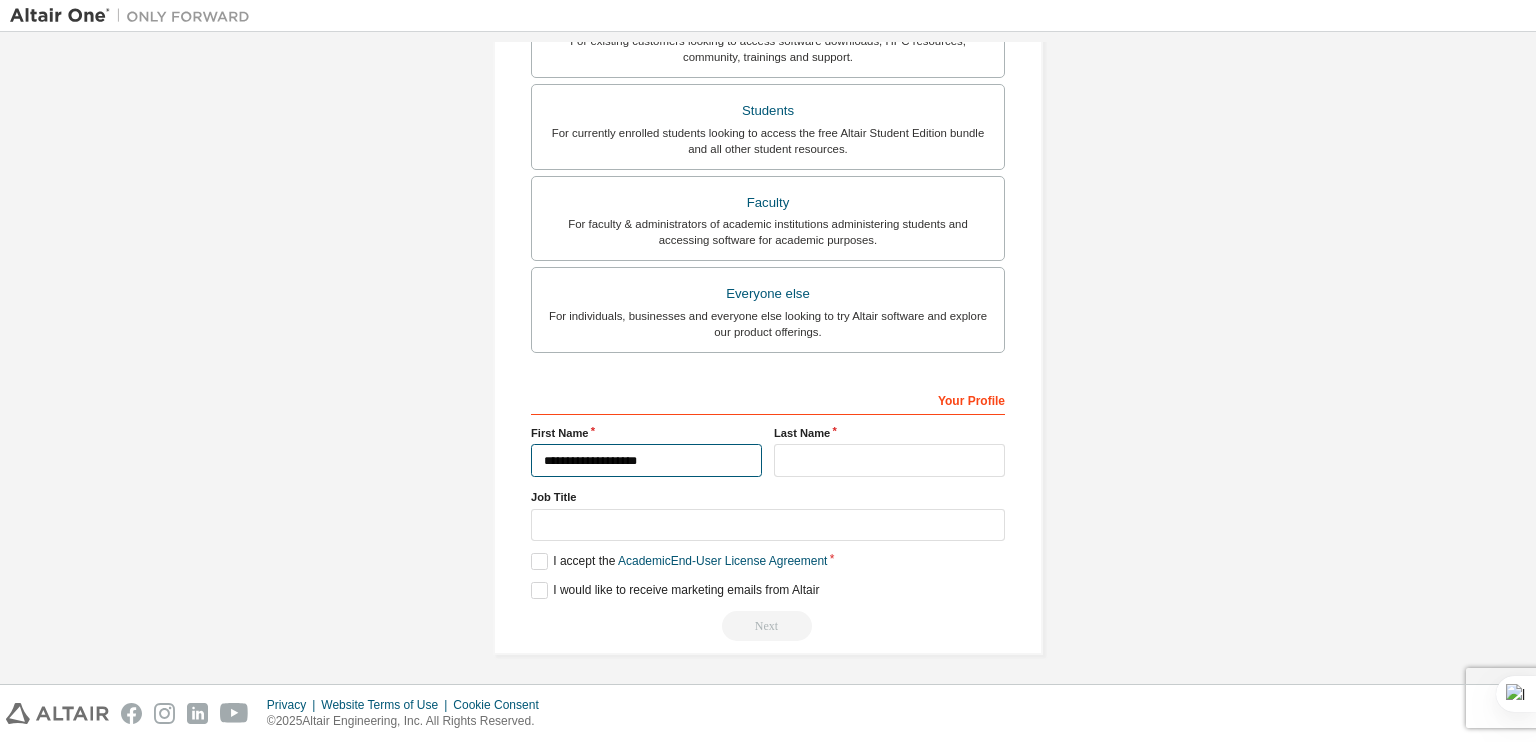 type on "**********" 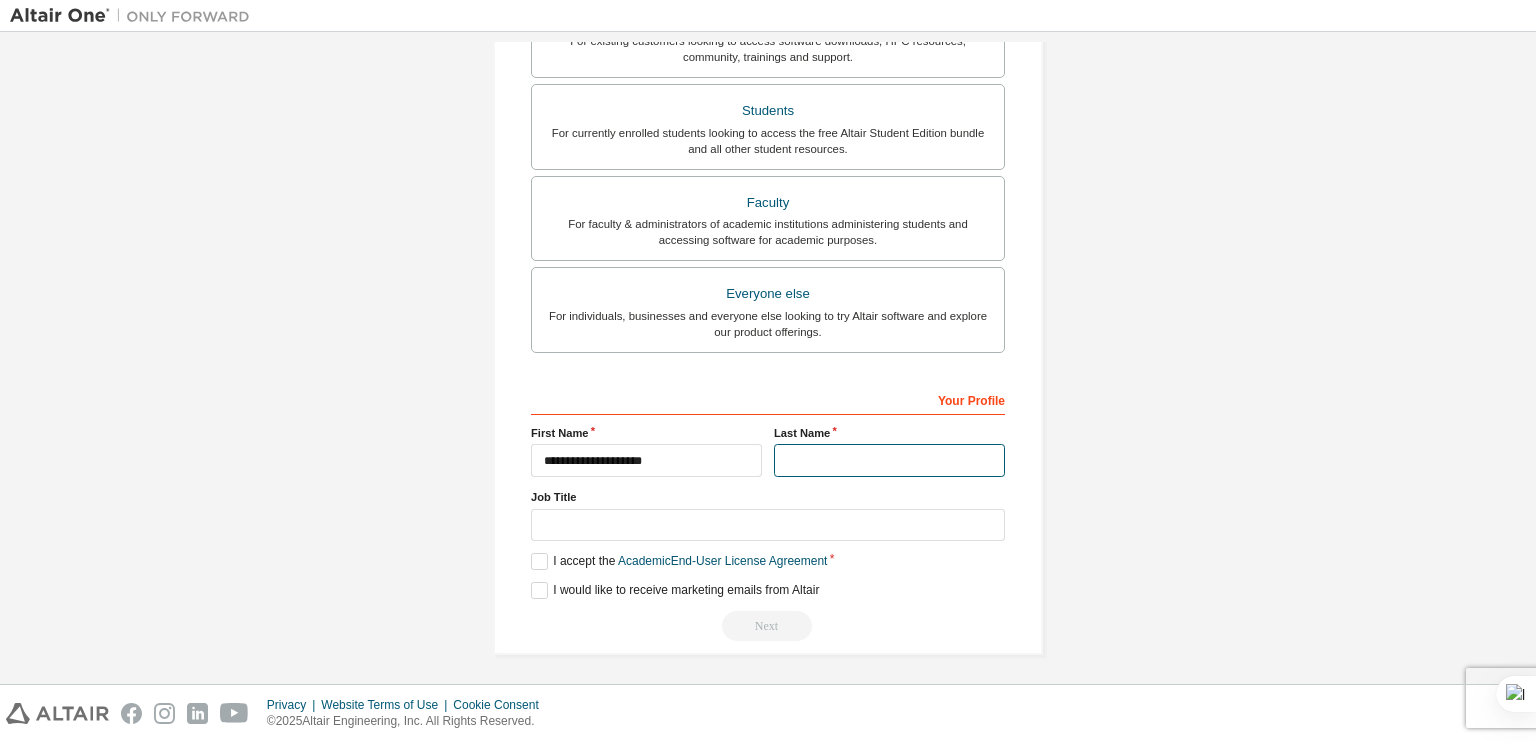 click at bounding box center [889, 460] 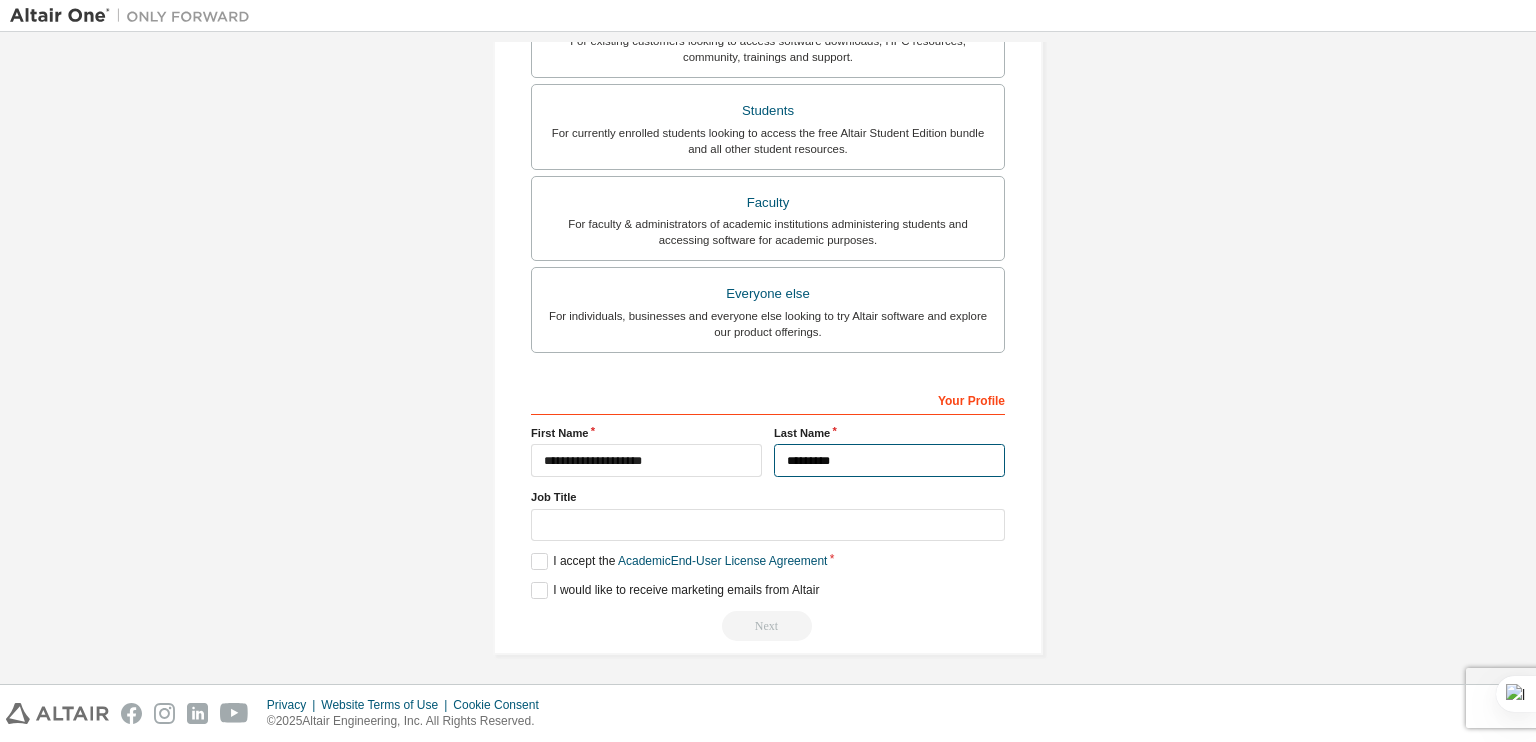 type on "*********" 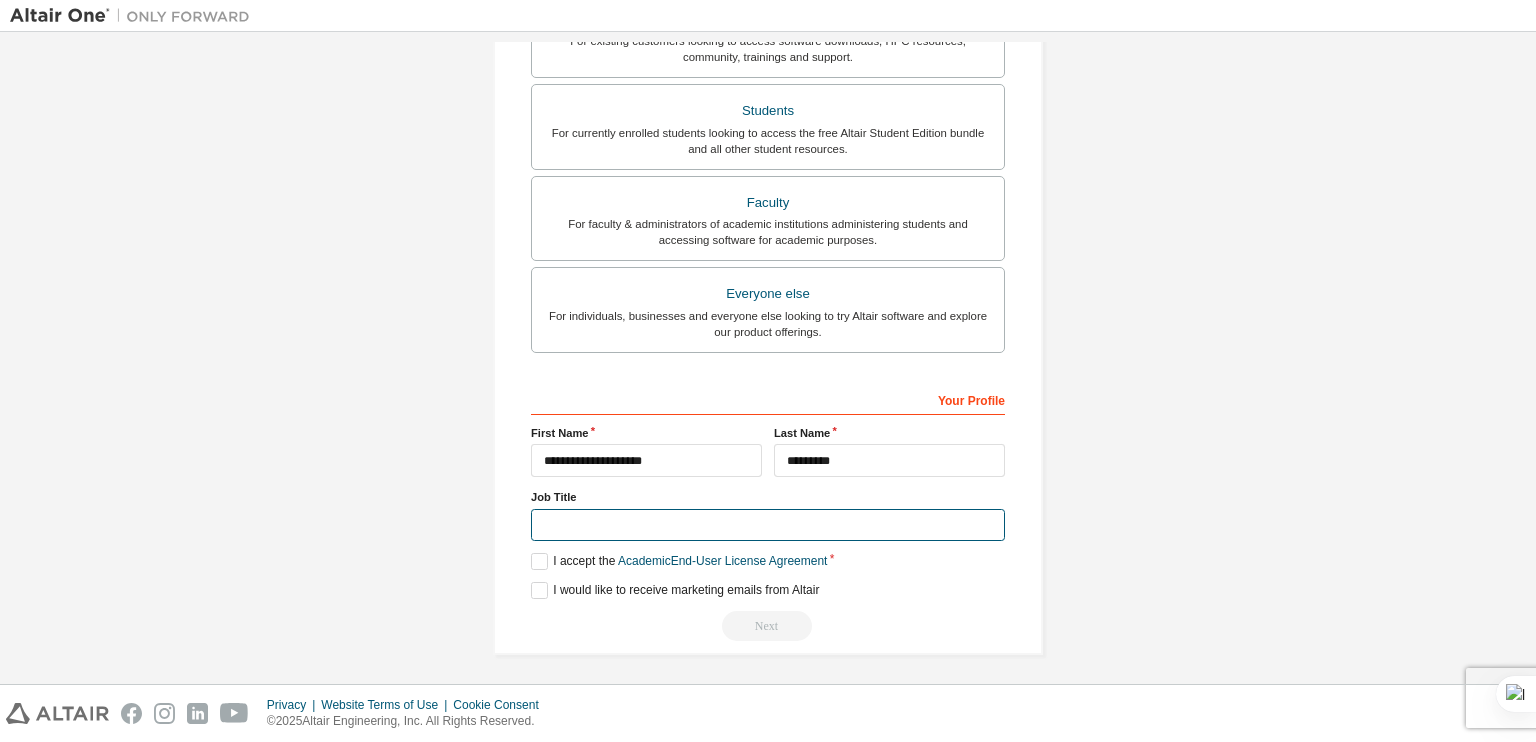 click at bounding box center [768, 525] 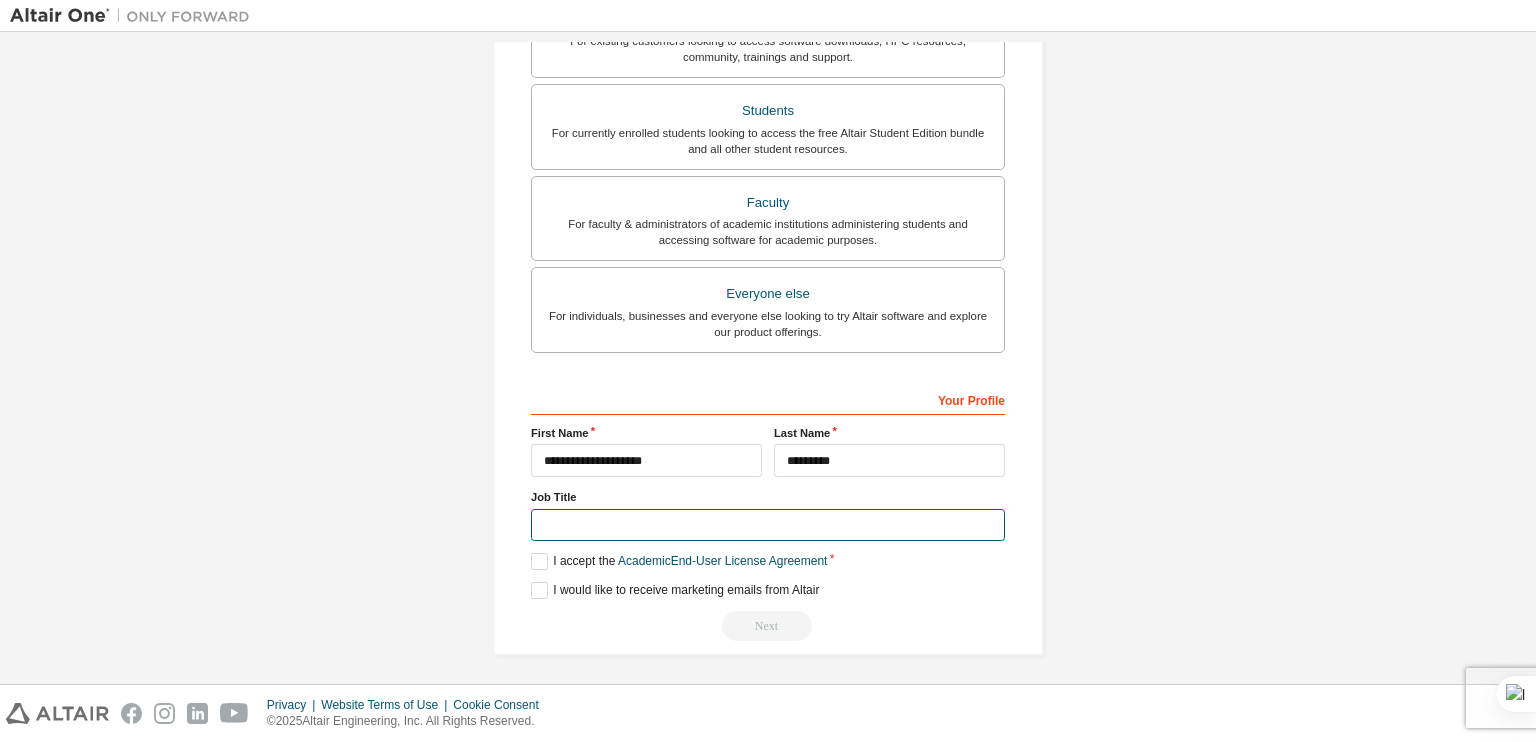 type on "*******" 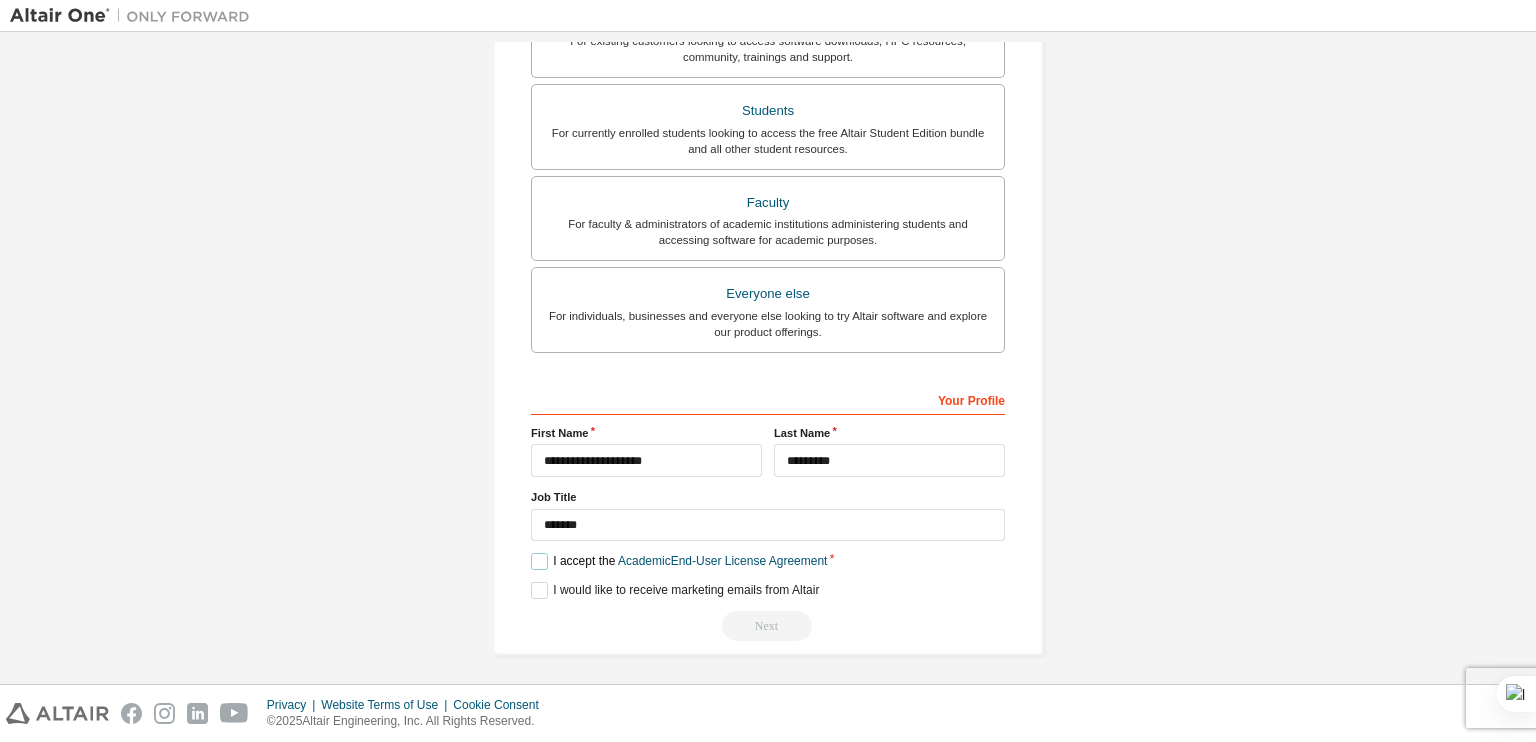 click on "I accept the   Academic   End-User License Agreement" at bounding box center [679, 561] 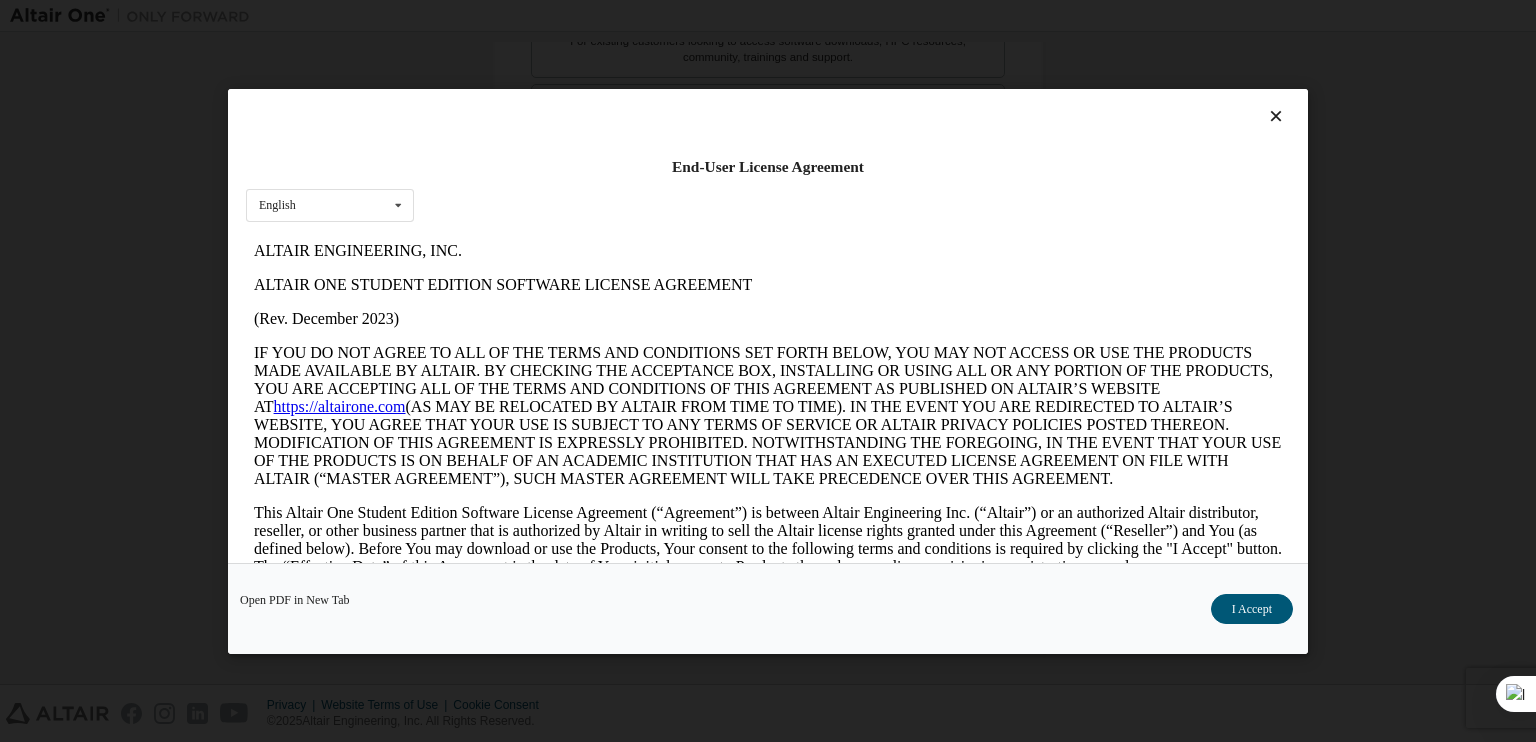 scroll, scrollTop: 0, scrollLeft: 0, axis: both 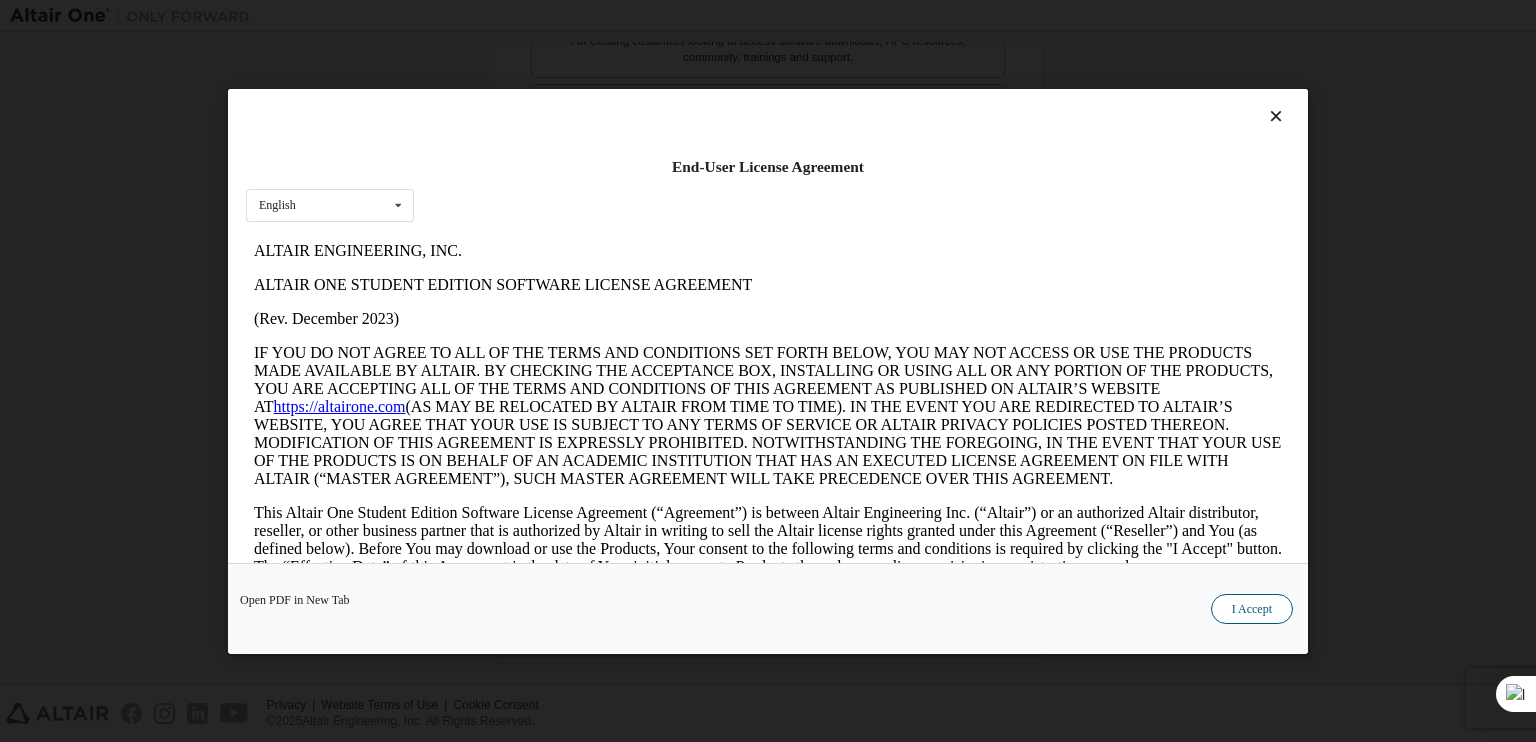 click on "I Accept" at bounding box center (1252, 608) 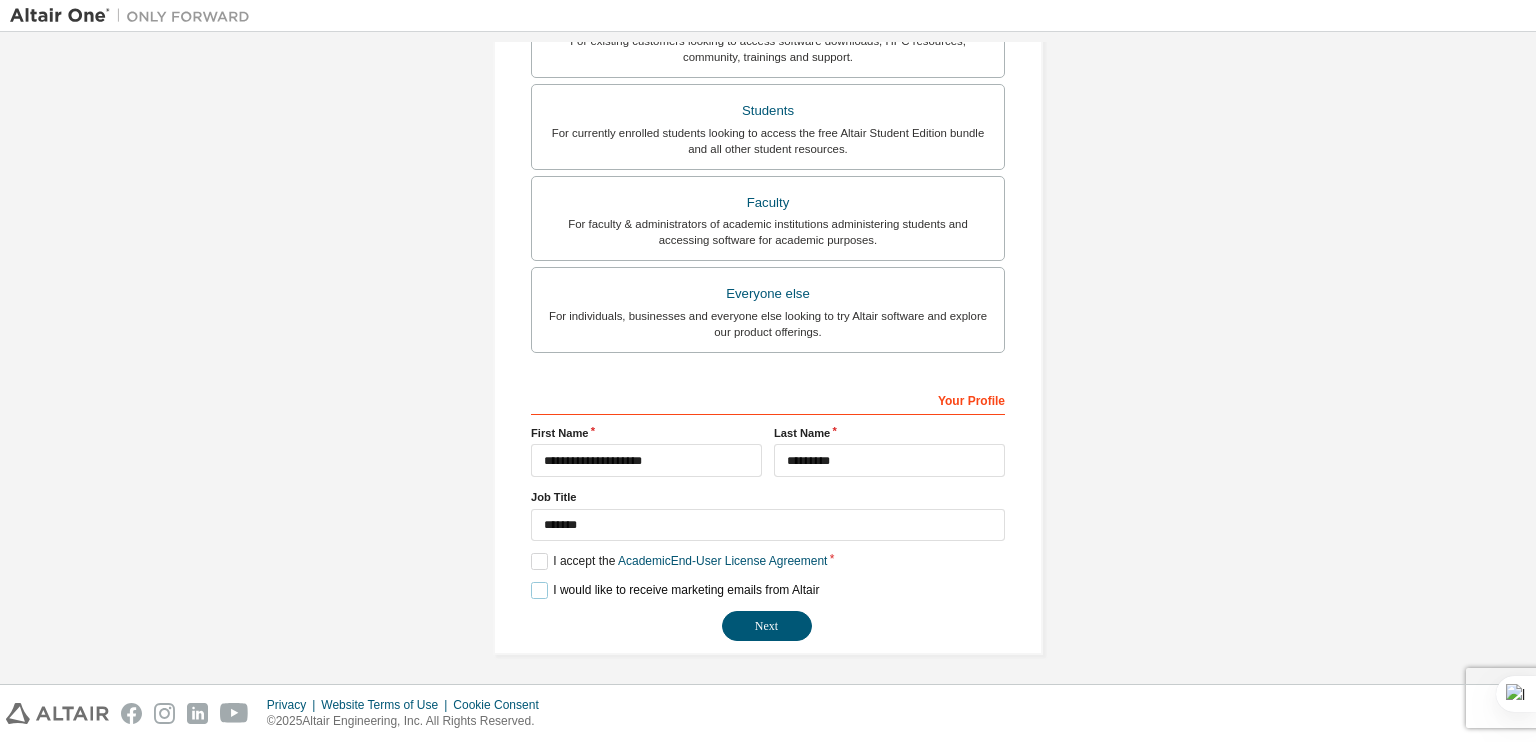 click on "I would like to receive marketing emails from Altair" at bounding box center (675, 590) 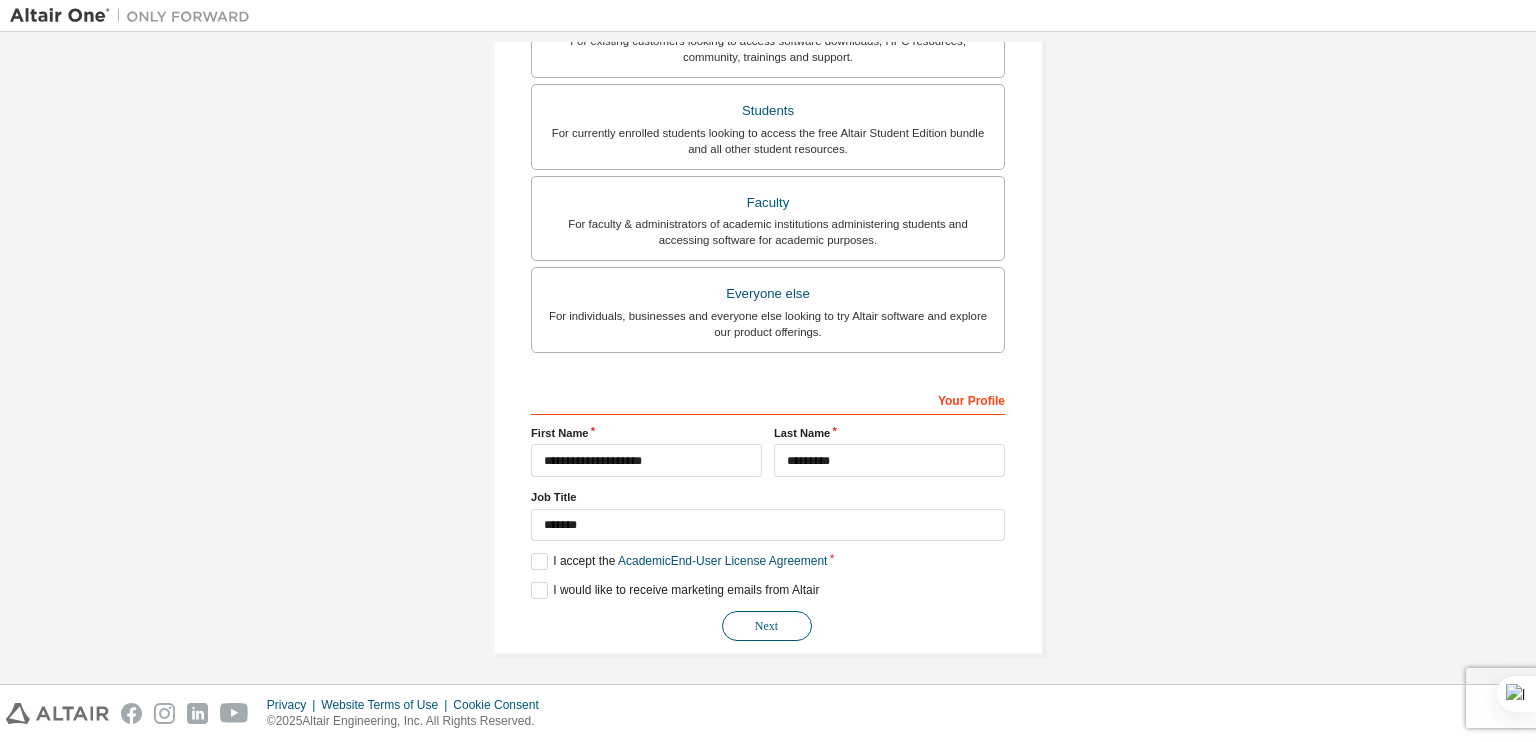 click on "Next" at bounding box center [767, 626] 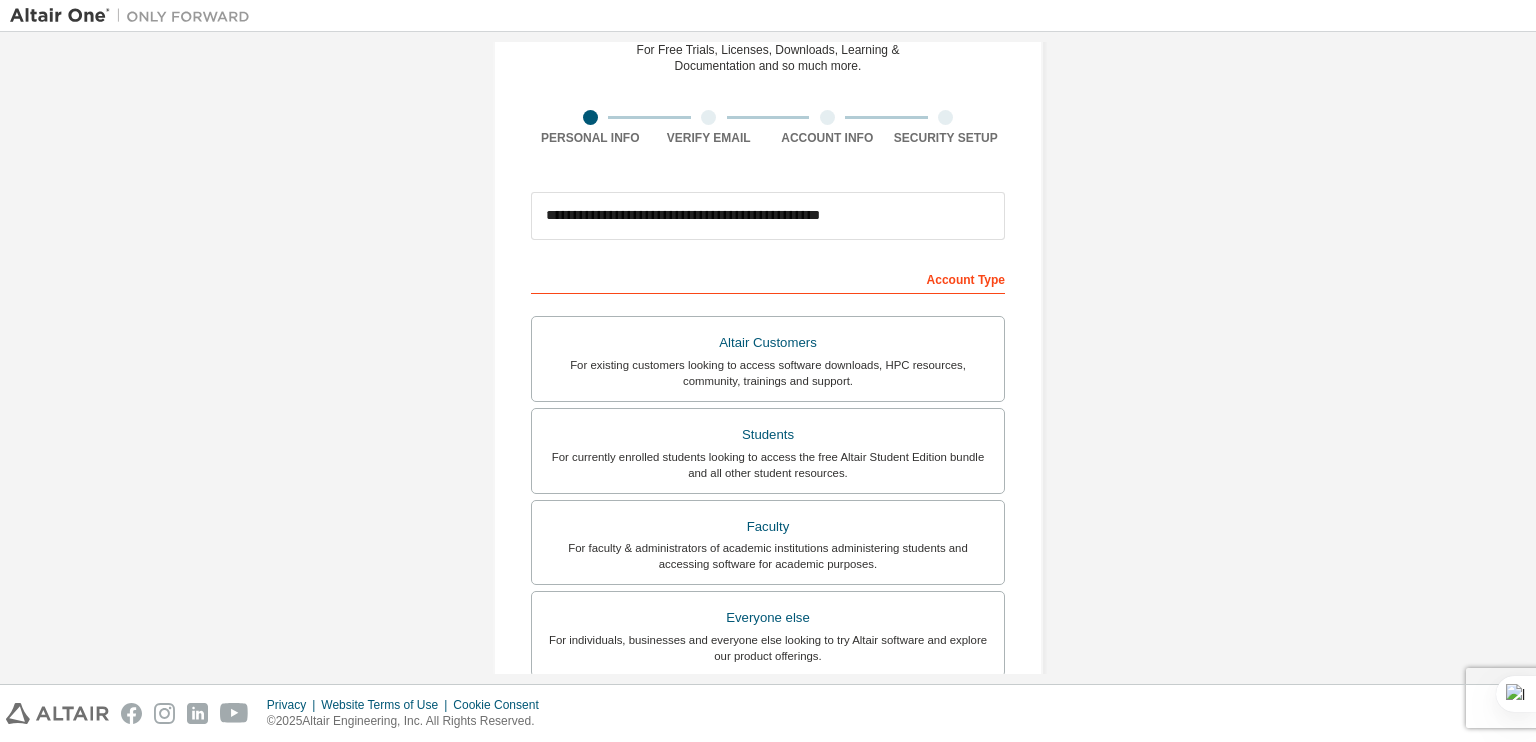 scroll, scrollTop: 0, scrollLeft: 0, axis: both 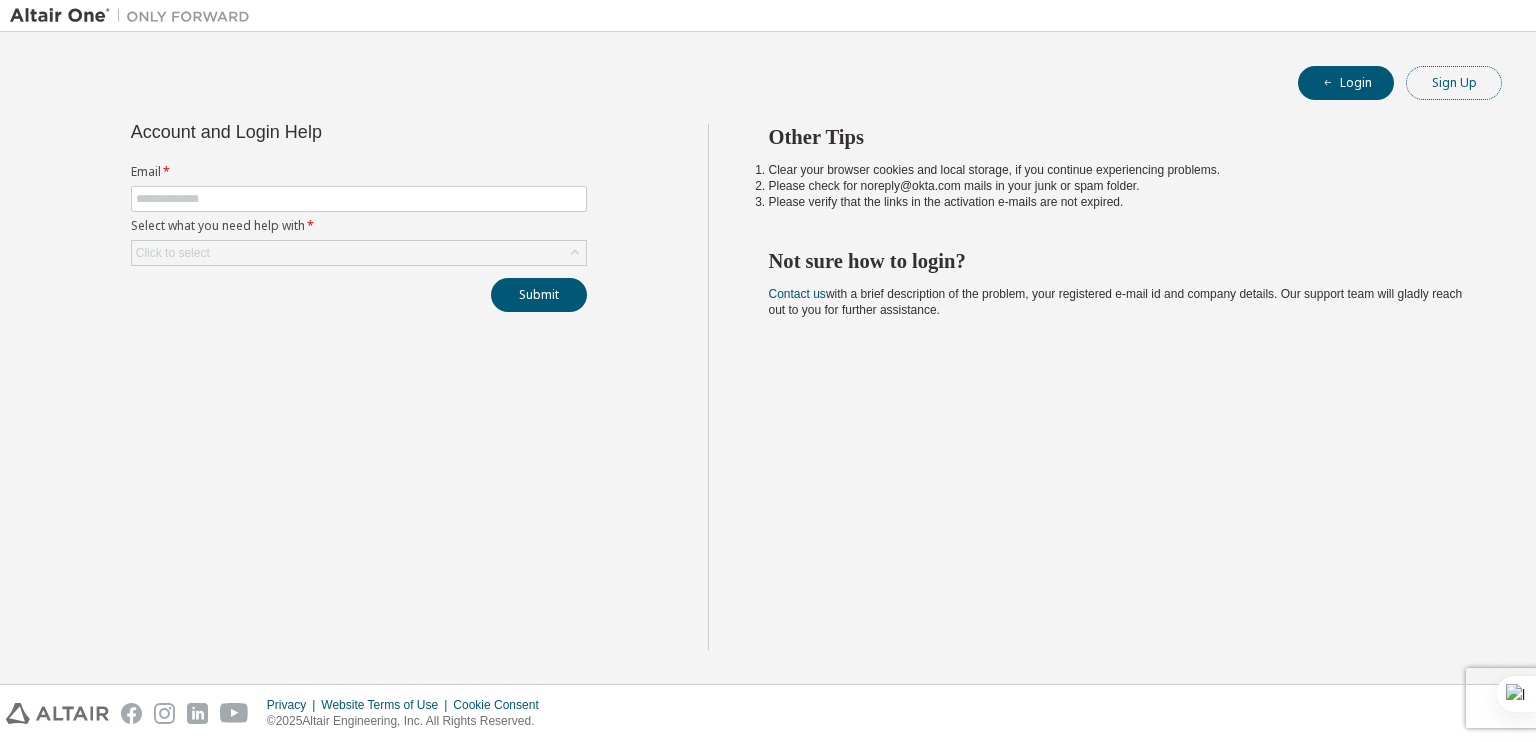 click on "Sign Up" at bounding box center [1454, 83] 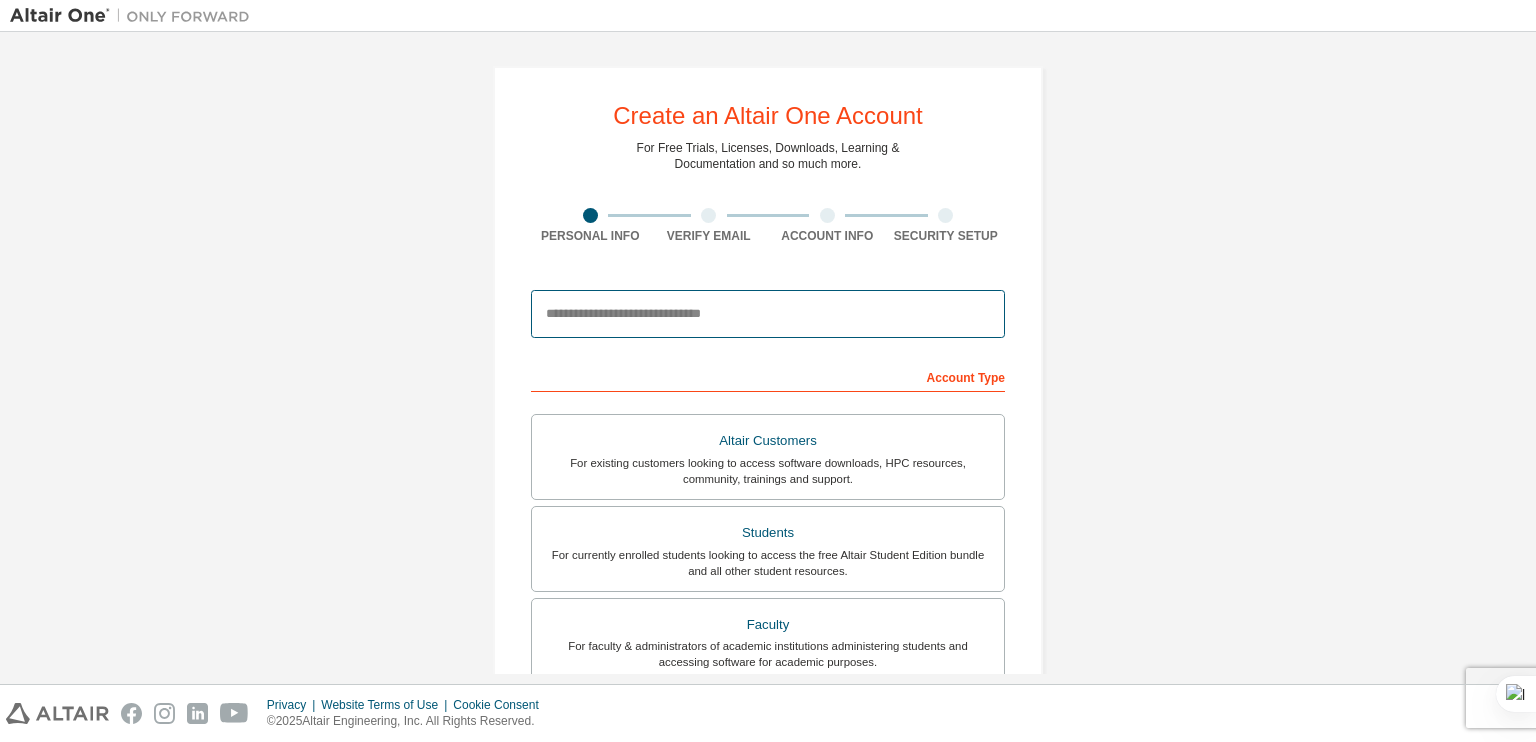 click at bounding box center [768, 314] 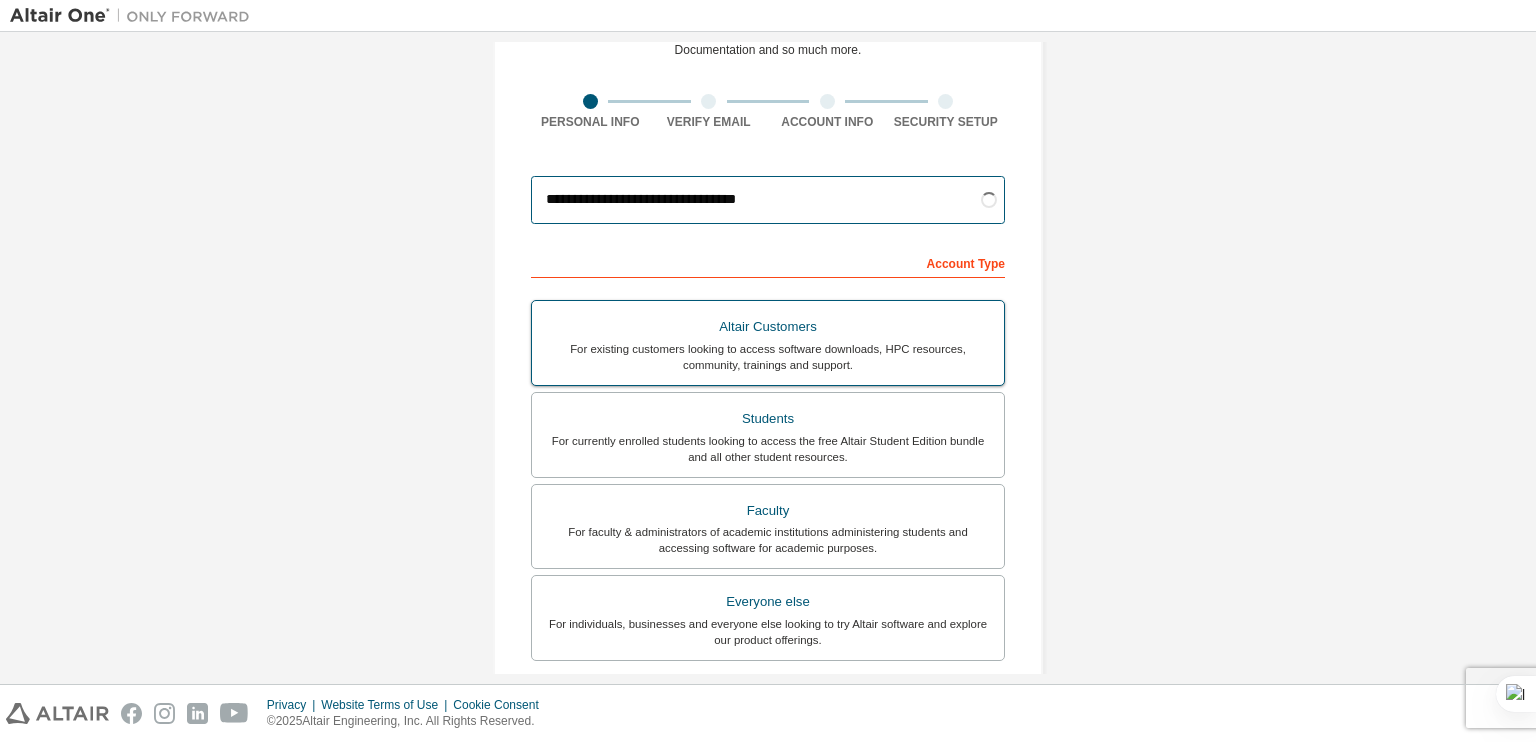 scroll, scrollTop: 115, scrollLeft: 0, axis: vertical 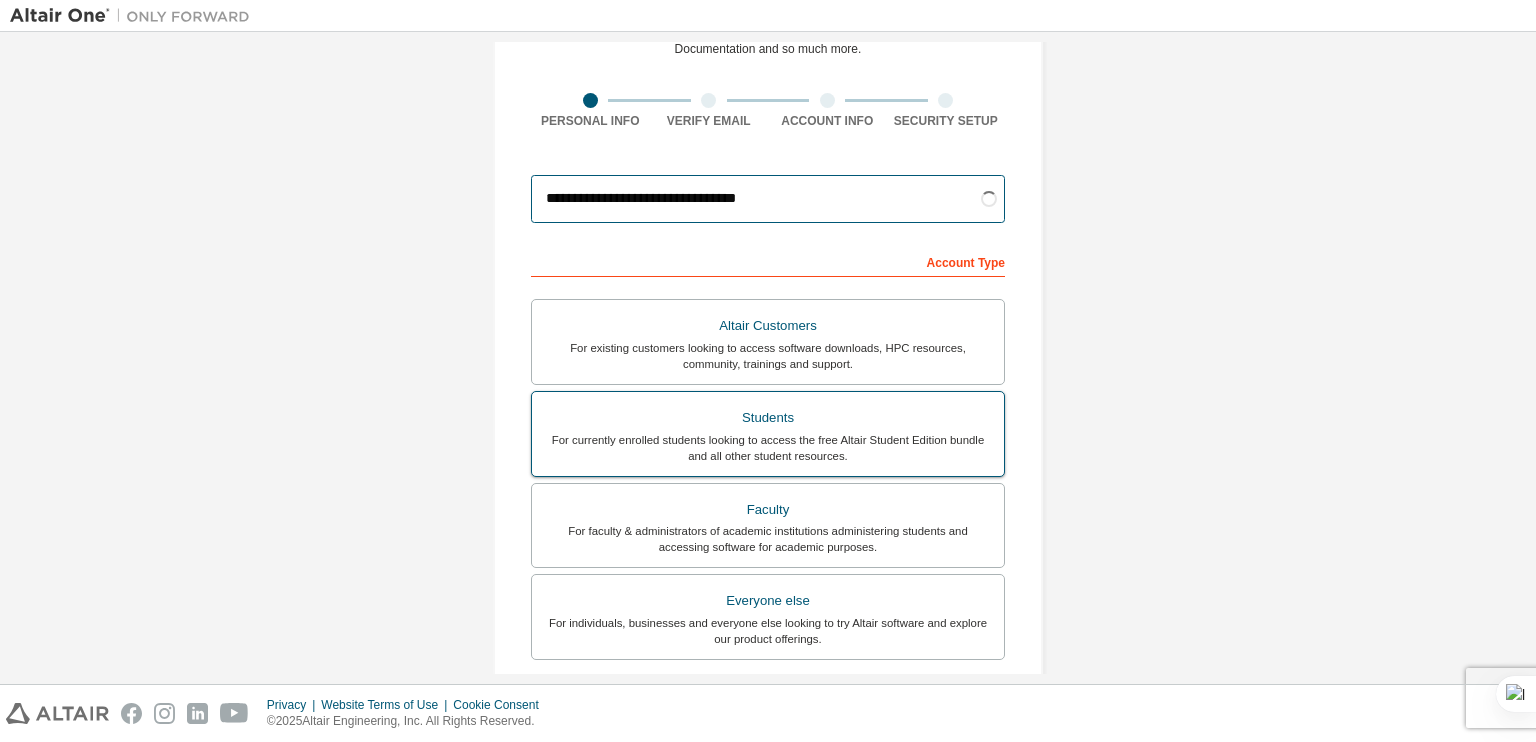 type on "**********" 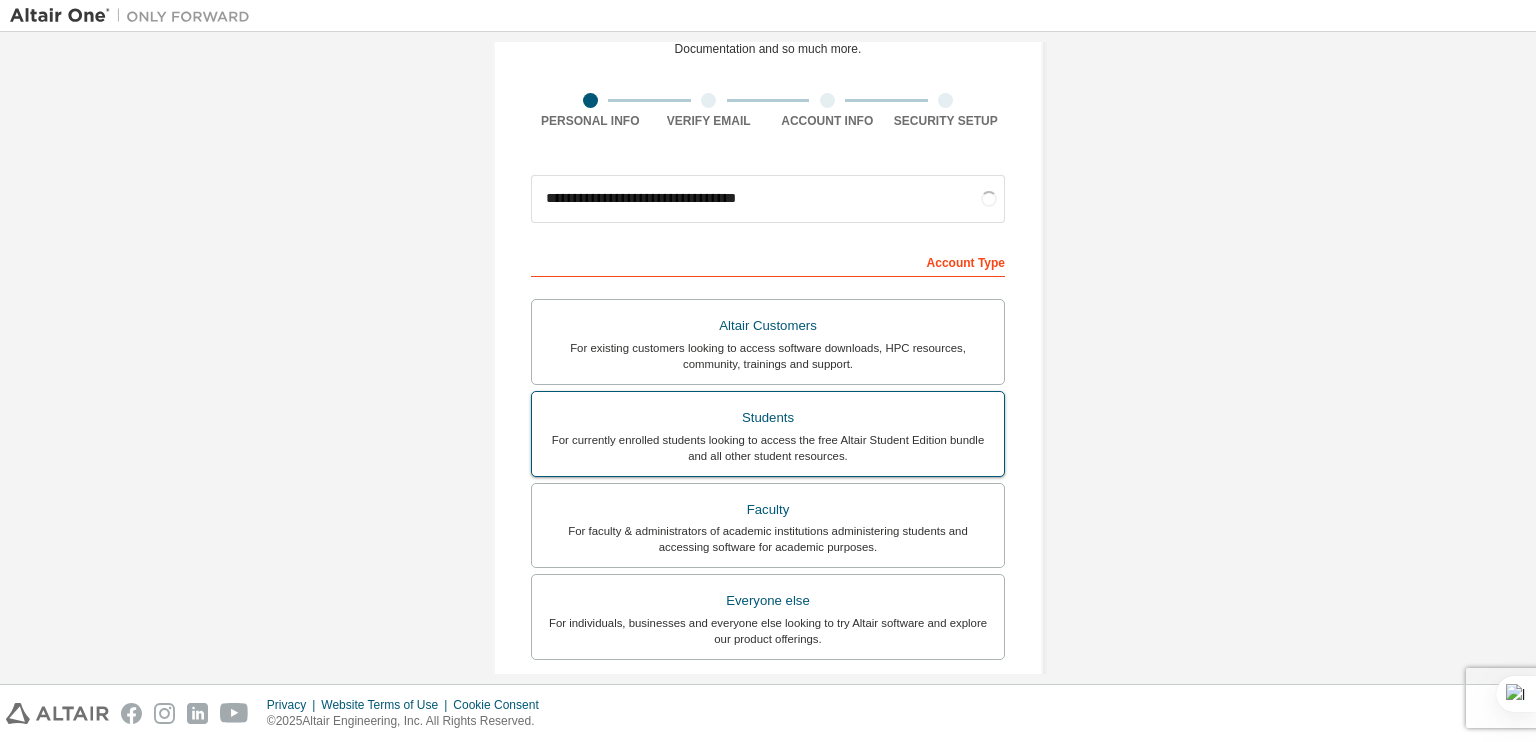 click on "For currently enrolled students looking to access the free Altair Student Edition bundle and all other student resources." at bounding box center (768, 448) 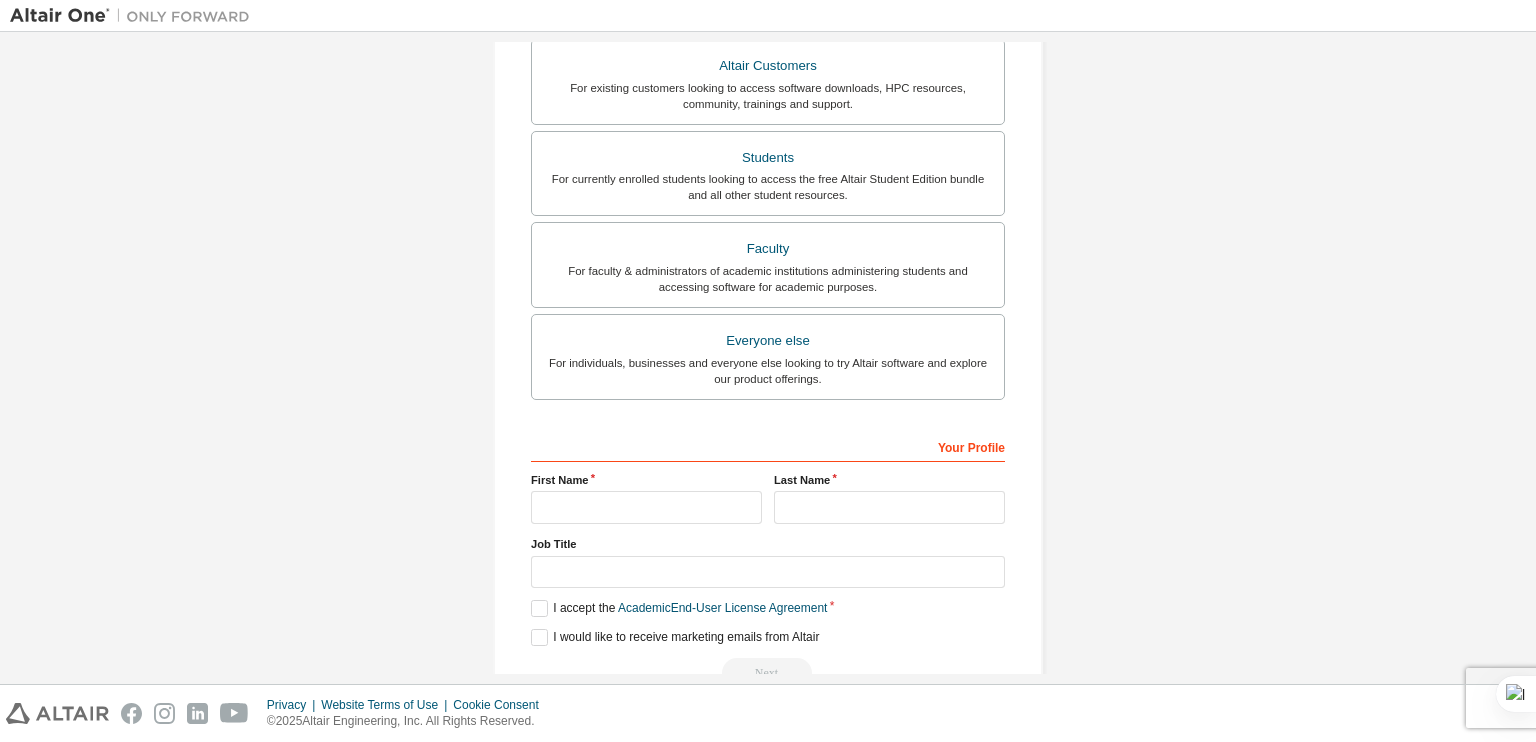 scroll, scrollTop: 491, scrollLeft: 0, axis: vertical 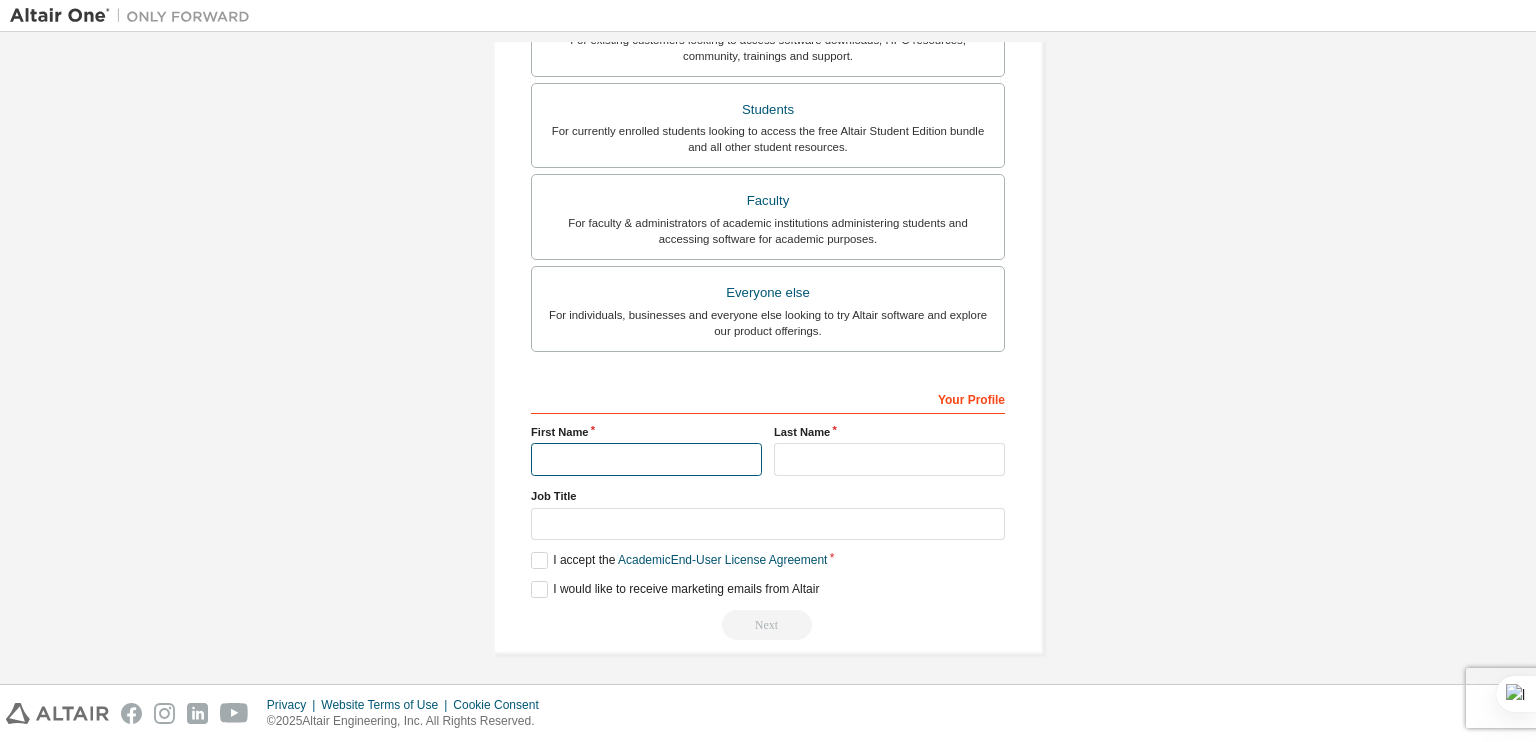 click at bounding box center [646, 459] 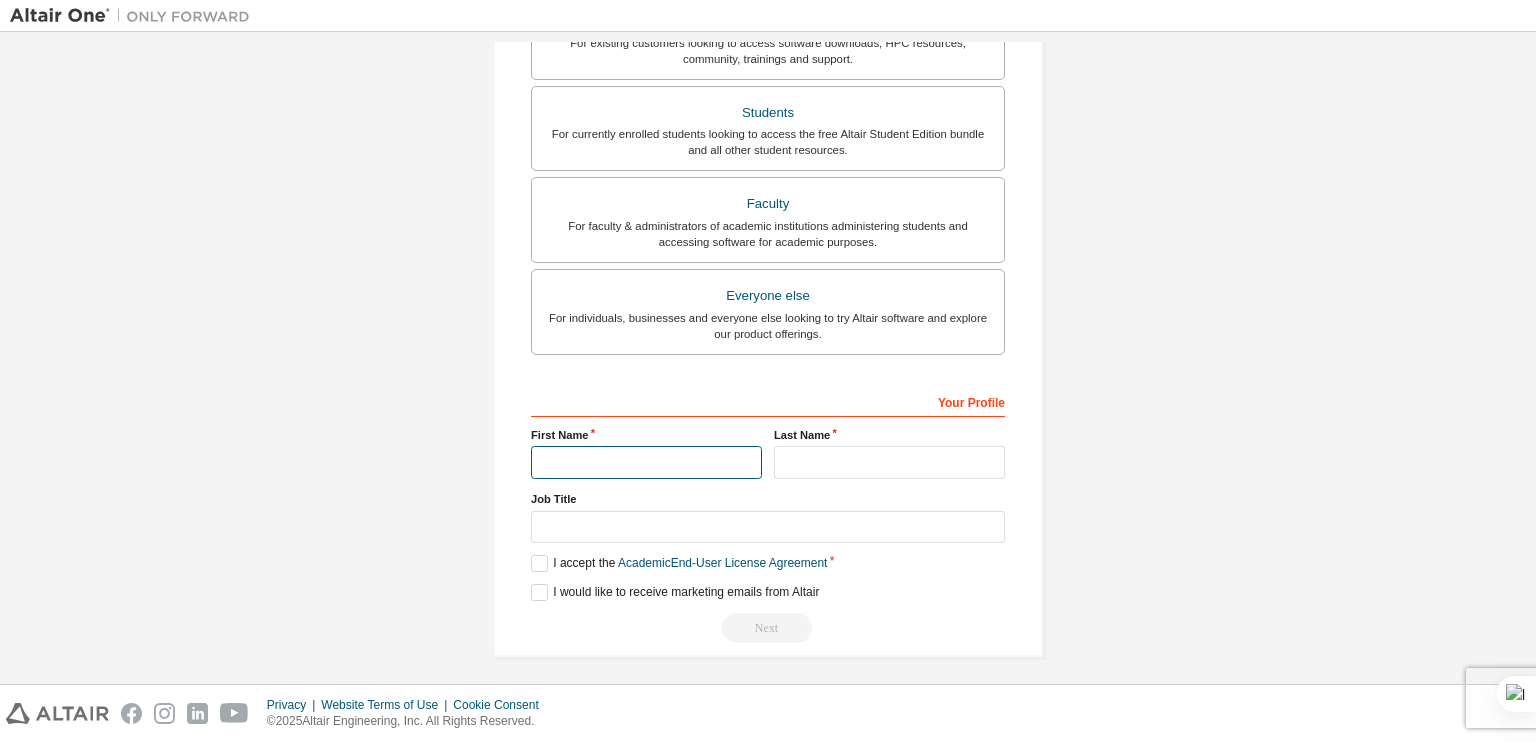 scroll, scrollTop: 491, scrollLeft: 0, axis: vertical 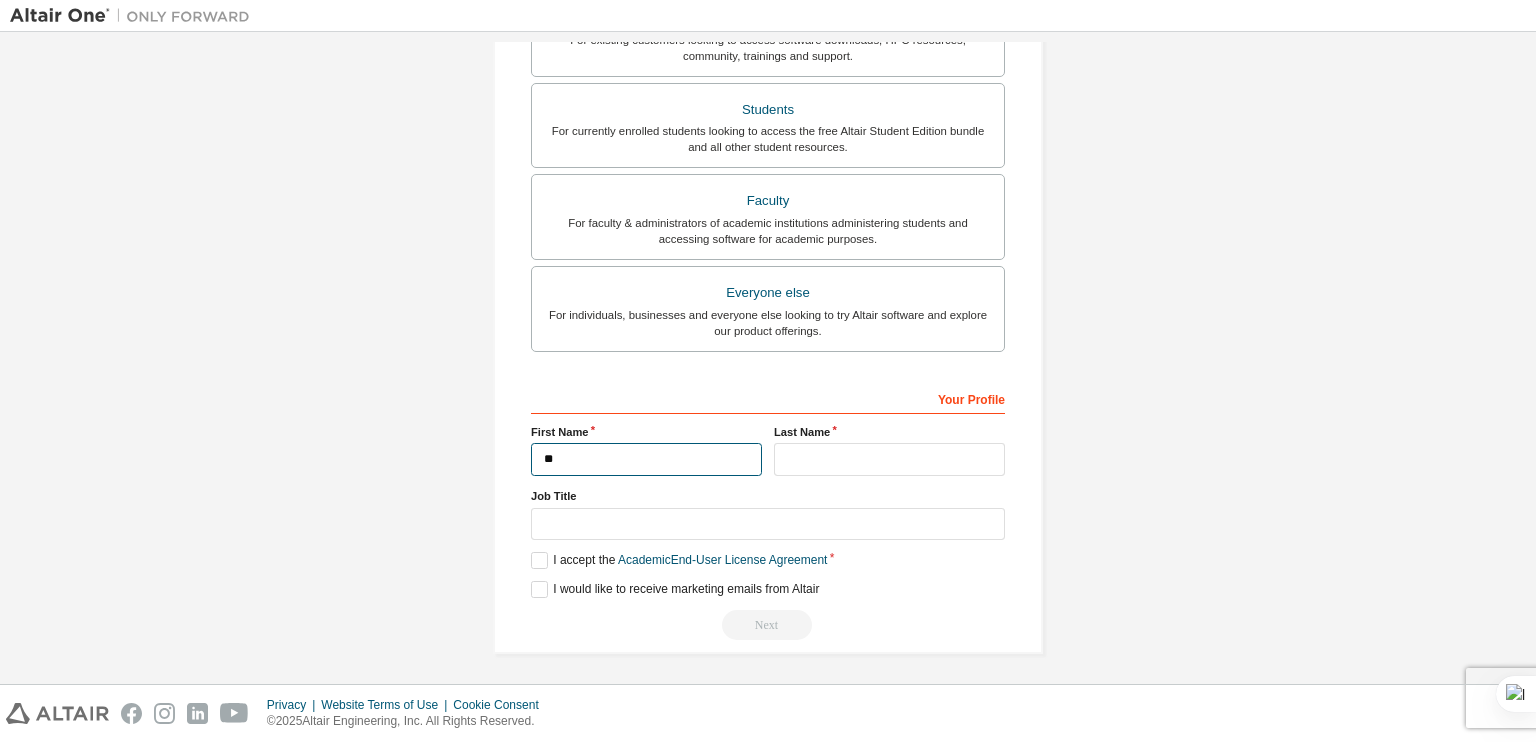 type on "*" 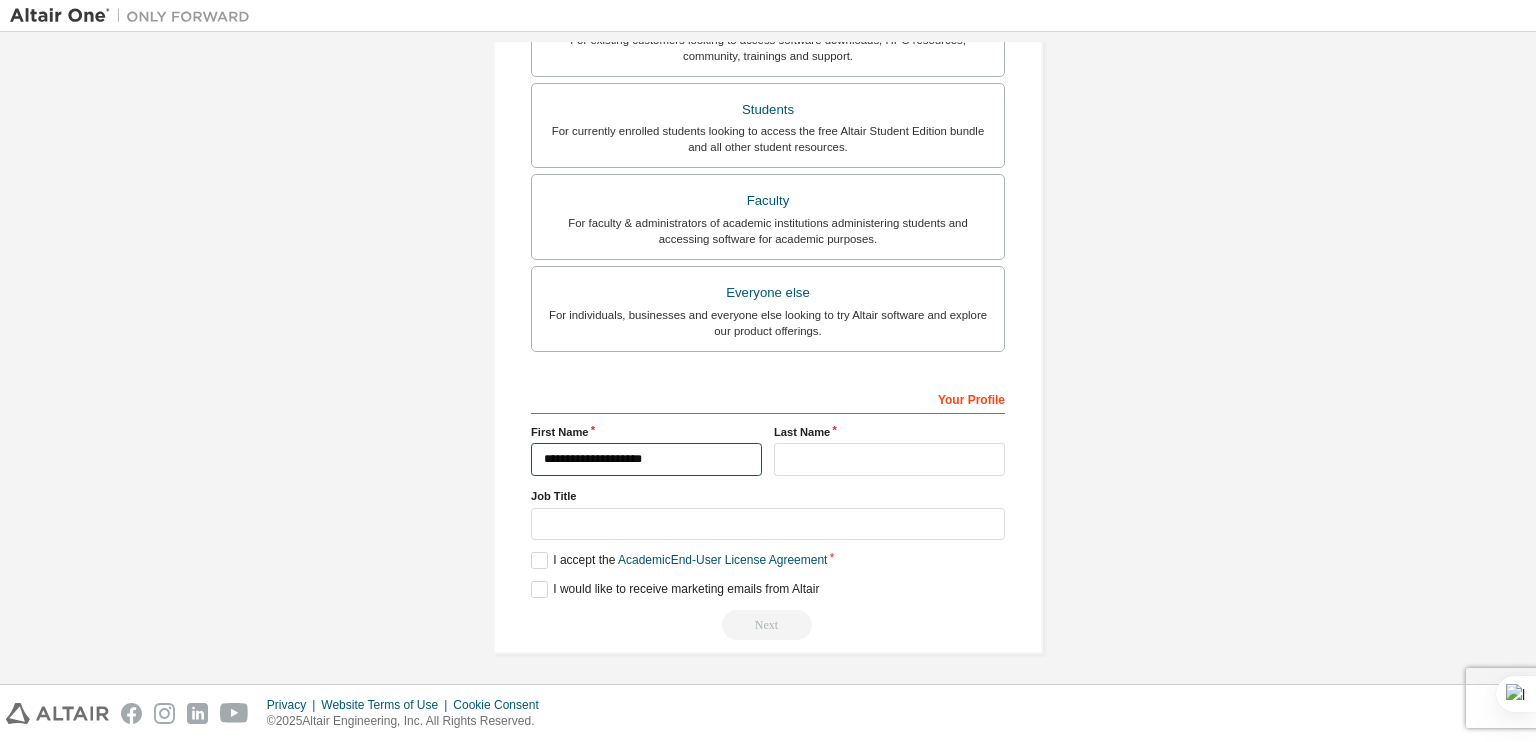type on "**********" 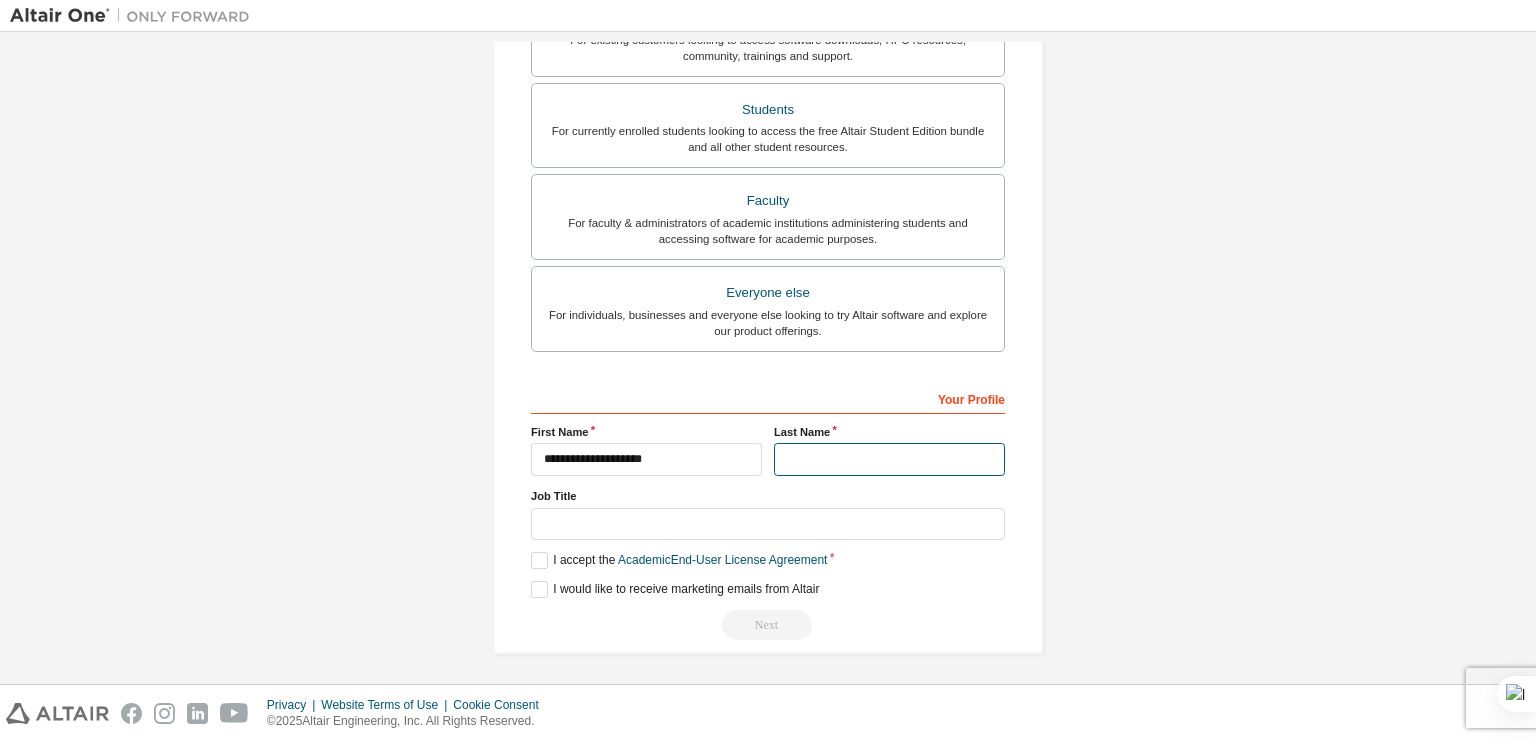 click at bounding box center (889, 459) 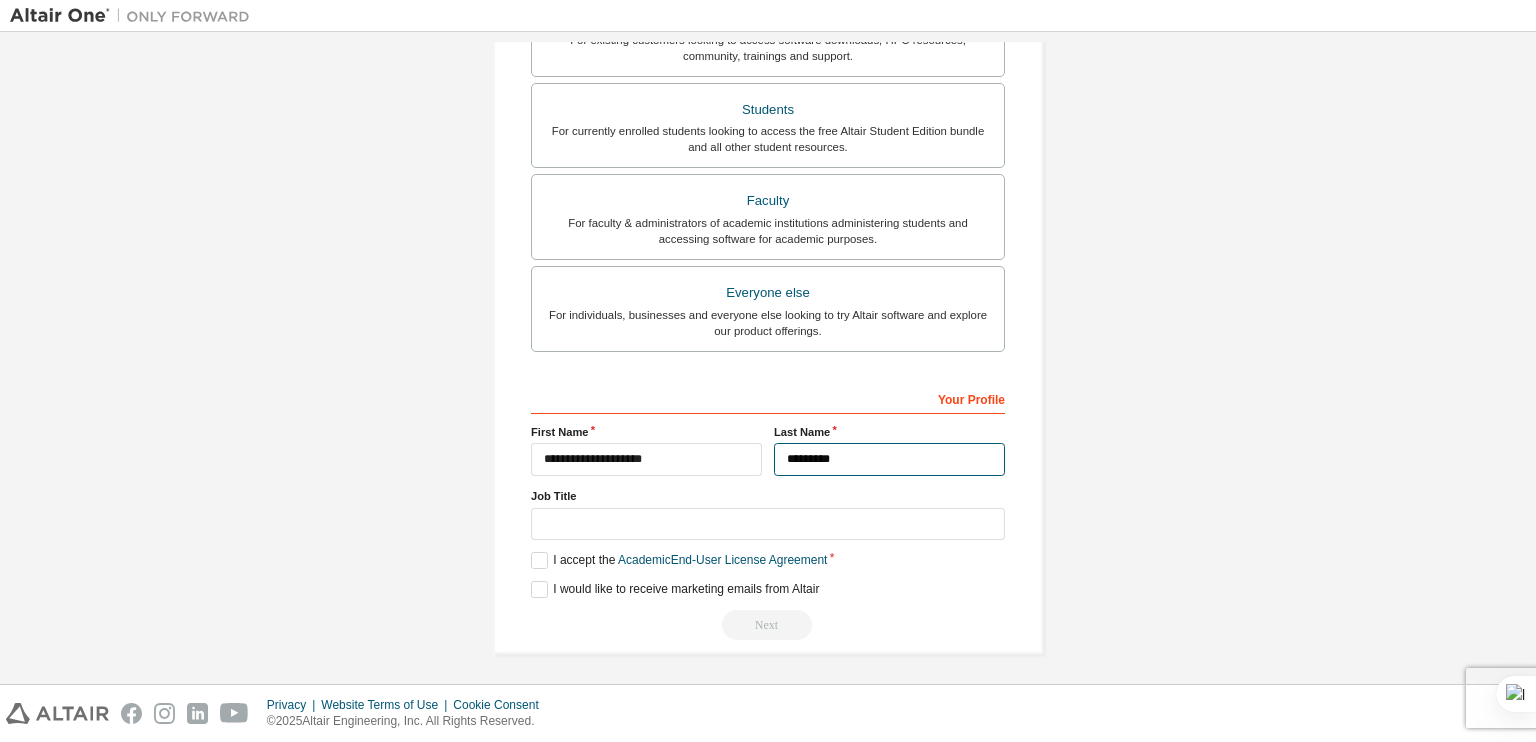 type on "*********" 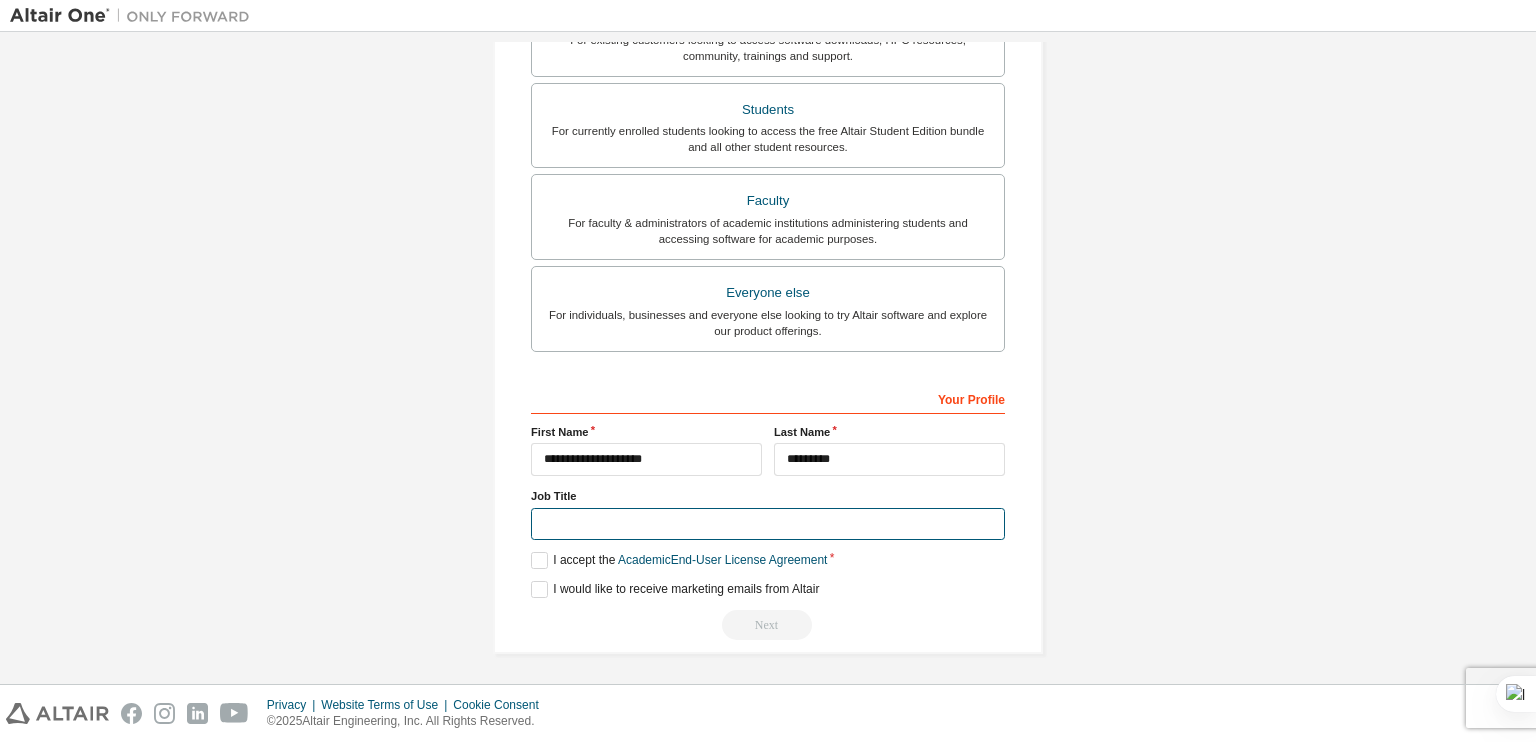 click at bounding box center (768, 524) 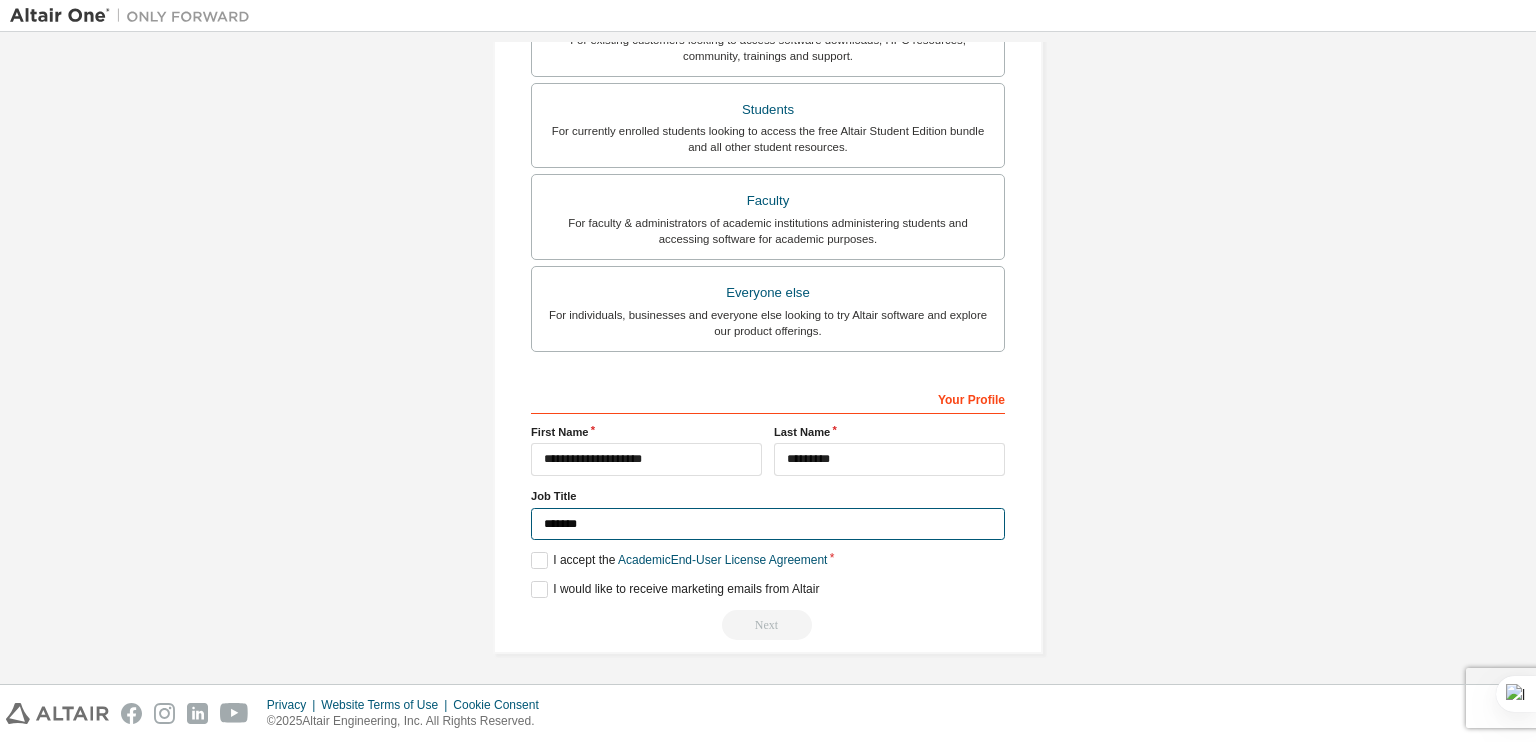 click on "*******" at bounding box center [768, 524] 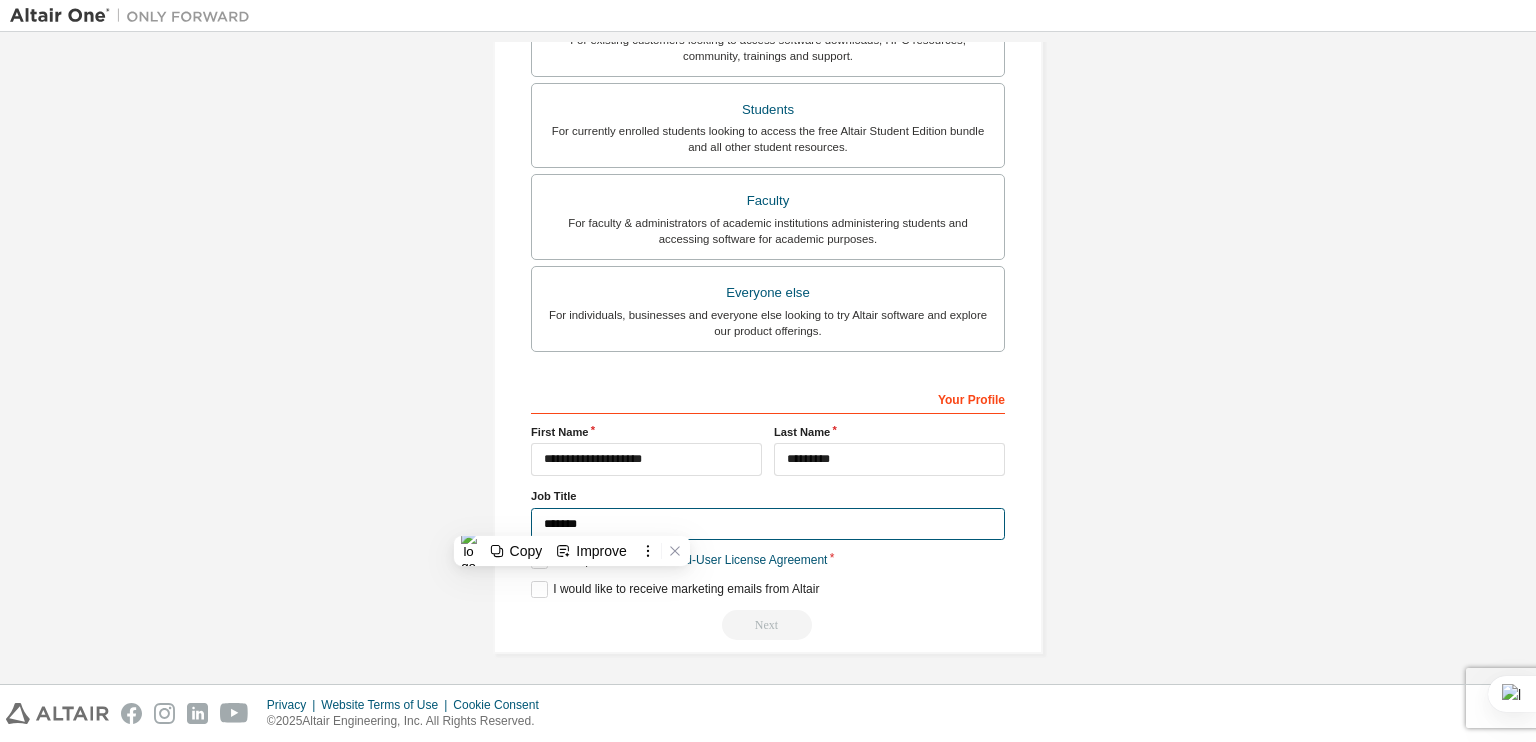 click on "*******" at bounding box center (768, 524) 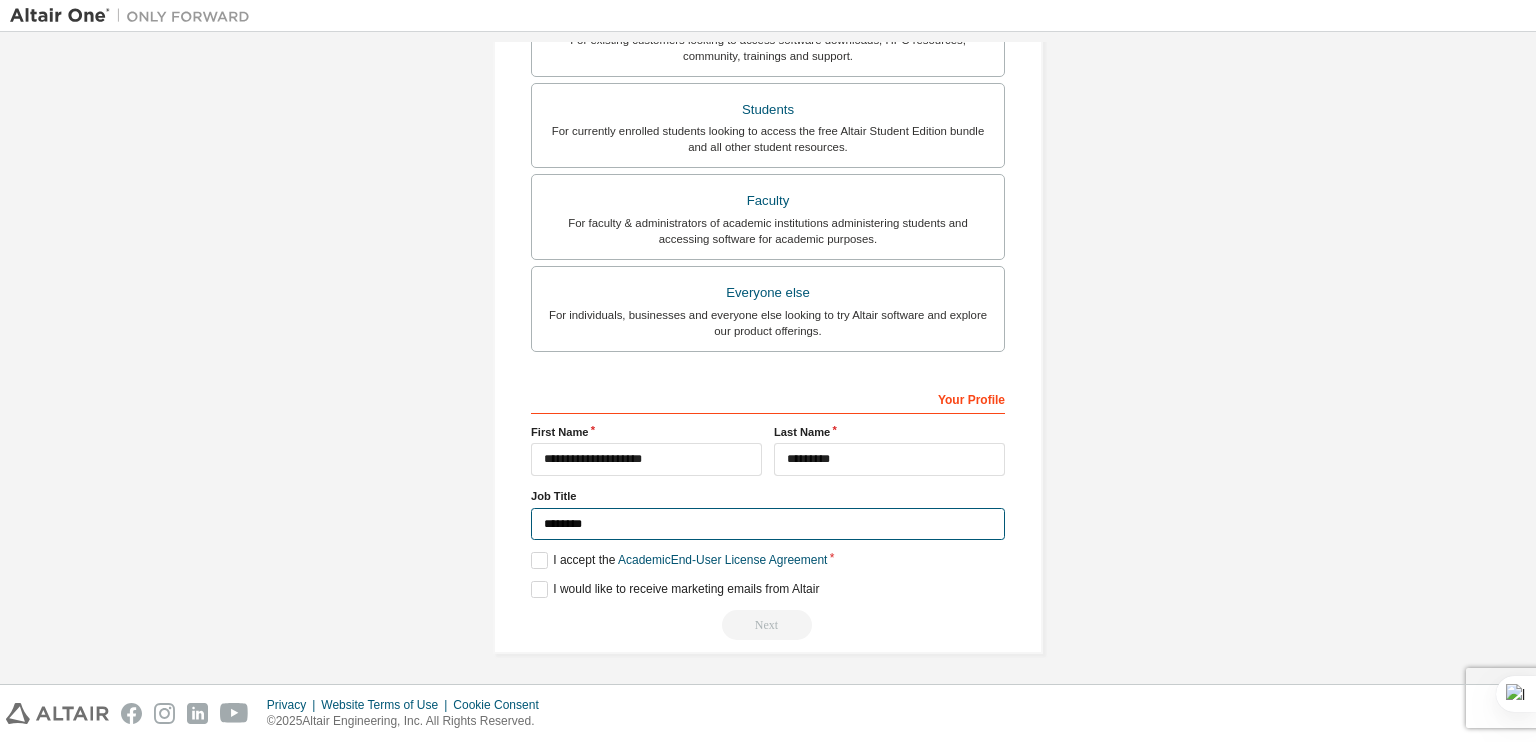 type on "*******" 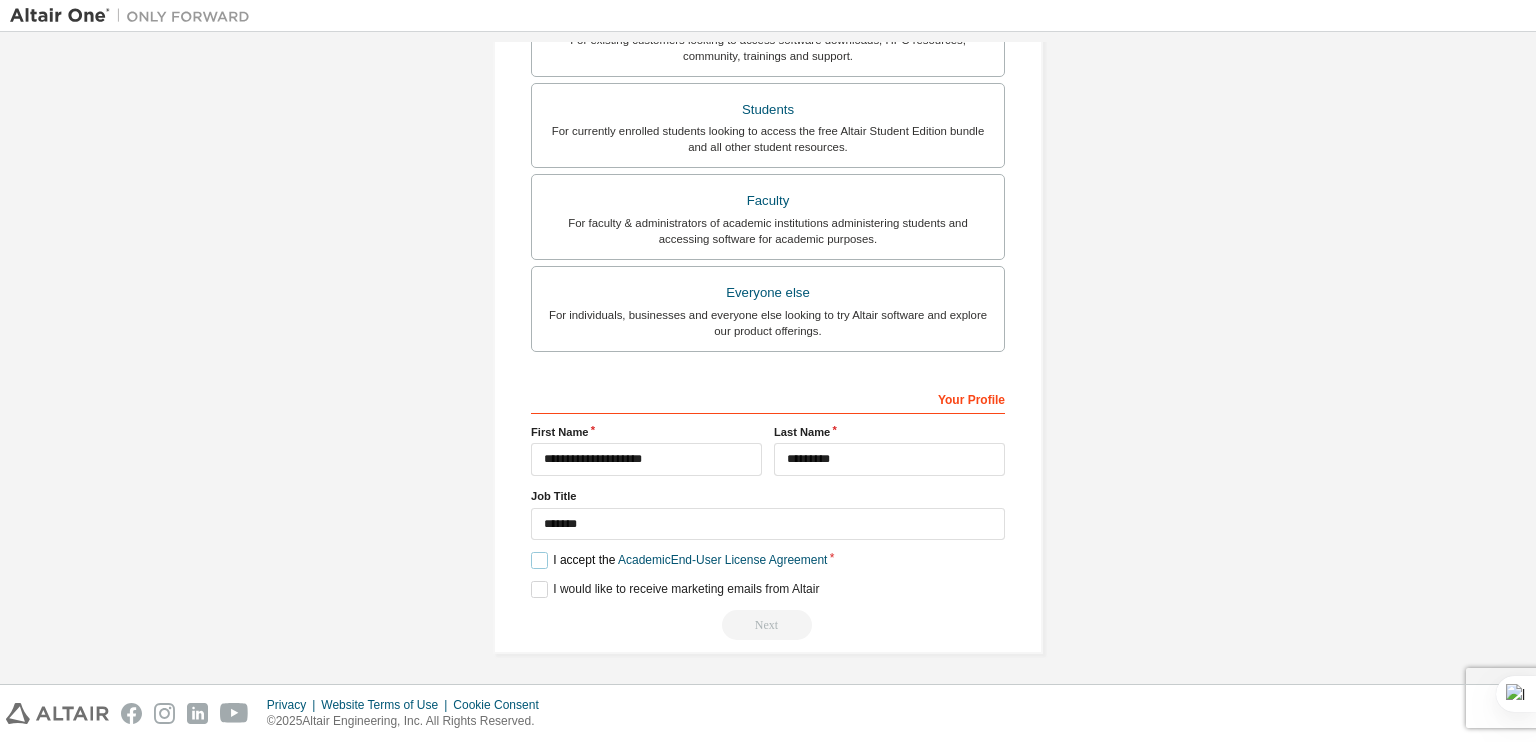 click on "I accept the   Academic   End-User License Agreement" at bounding box center [679, 560] 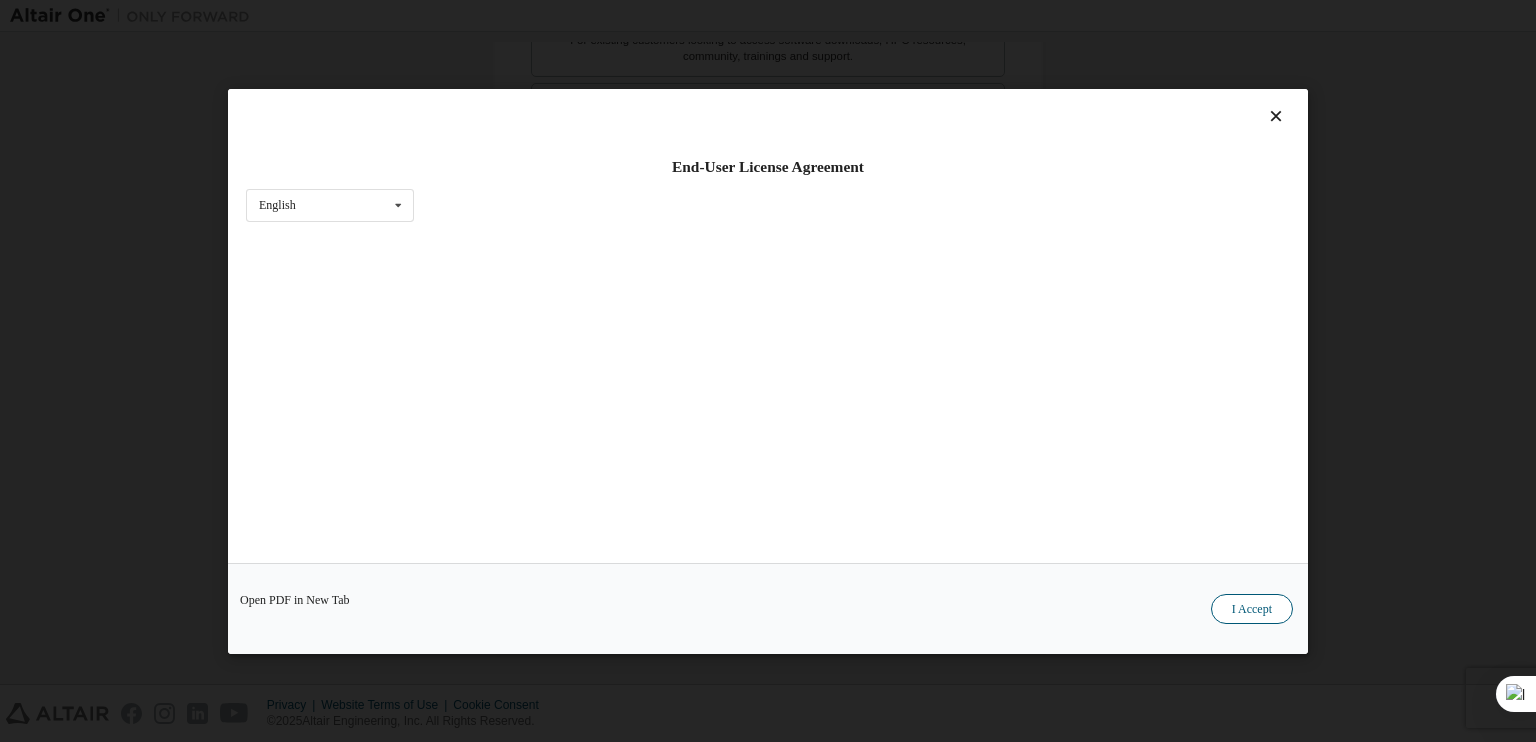 click on "I Accept" at bounding box center [1252, 608] 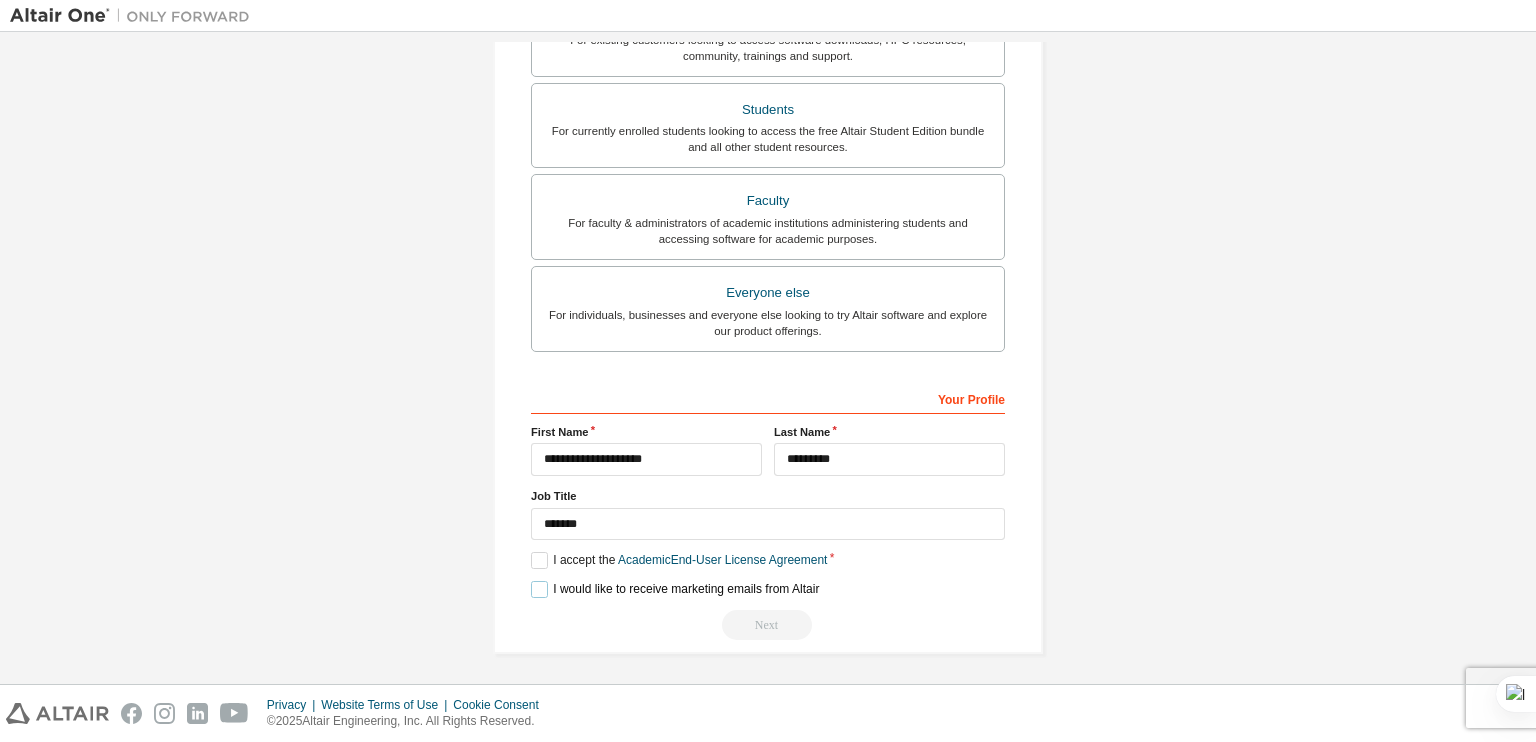 click on "I would like to receive marketing emails from Altair" at bounding box center [675, 589] 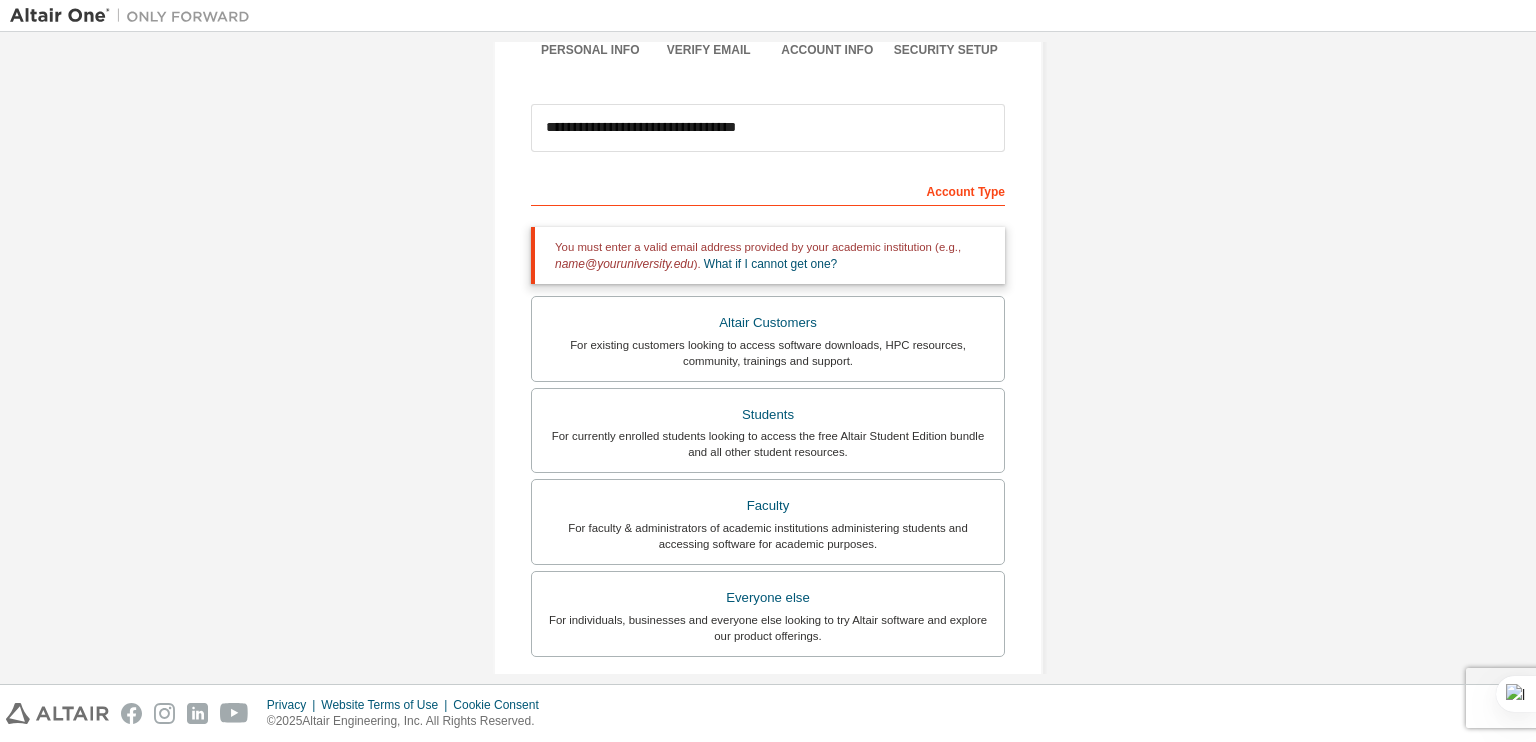 scroll, scrollTop: 187, scrollLeft: 0, axis: vertical 